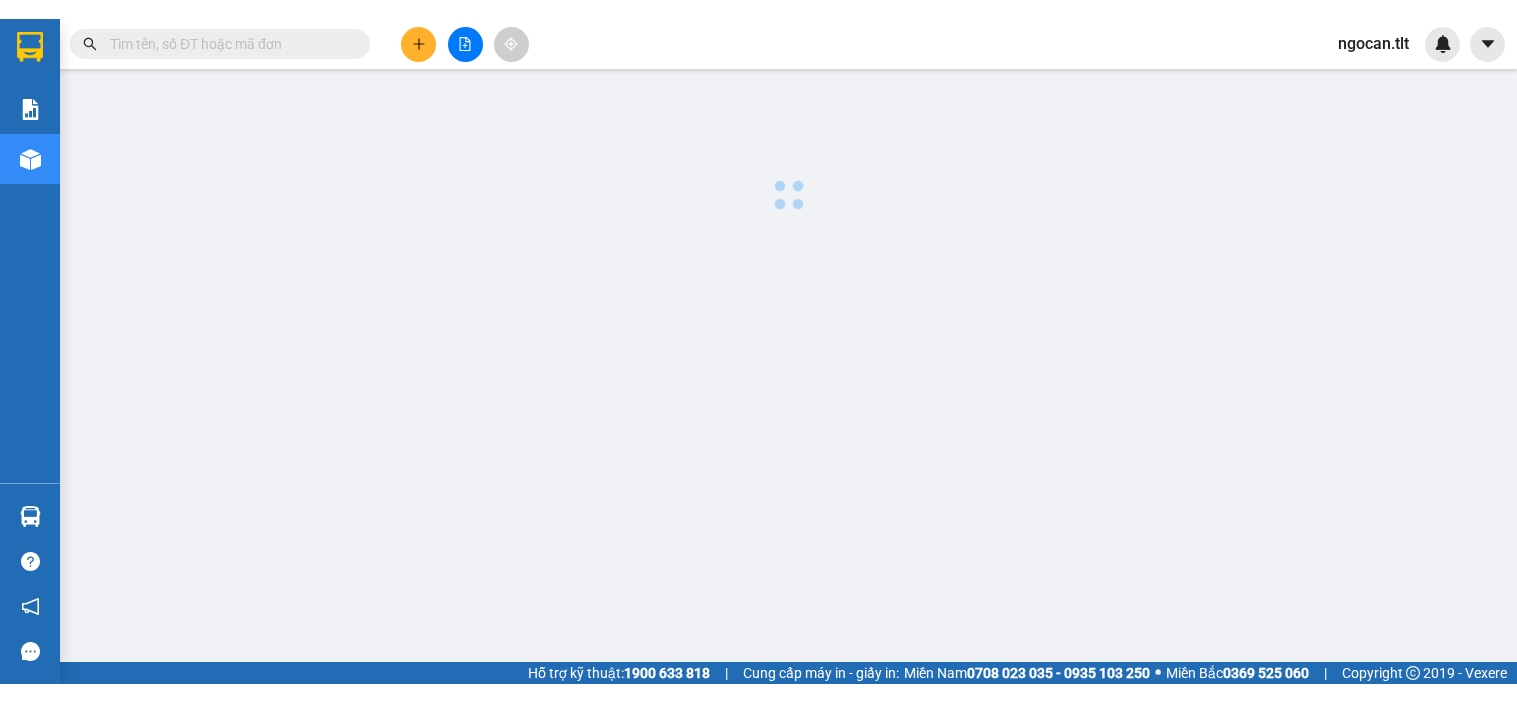scroll, scrollTop: 0, scrollLeft: 0, axis: both 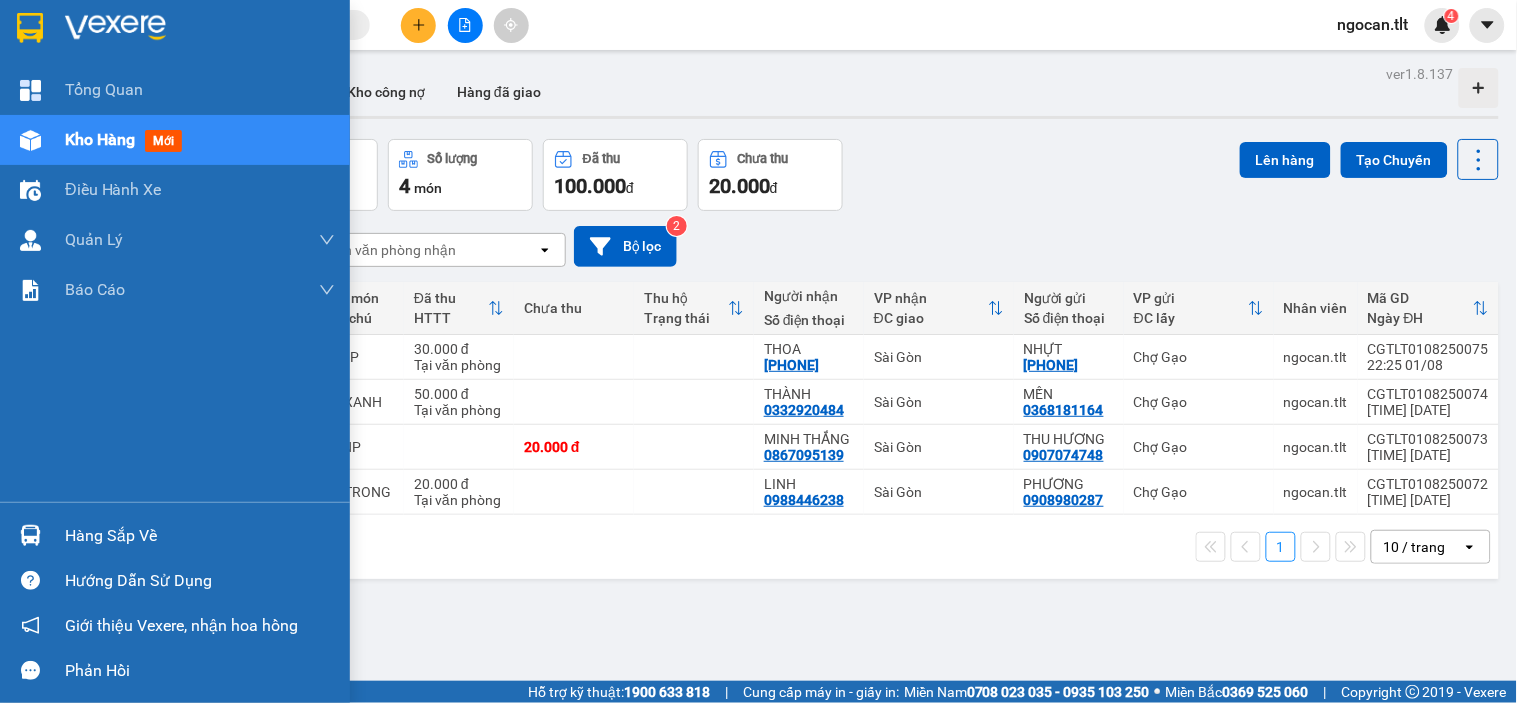 click at bounding box center (30, 28) 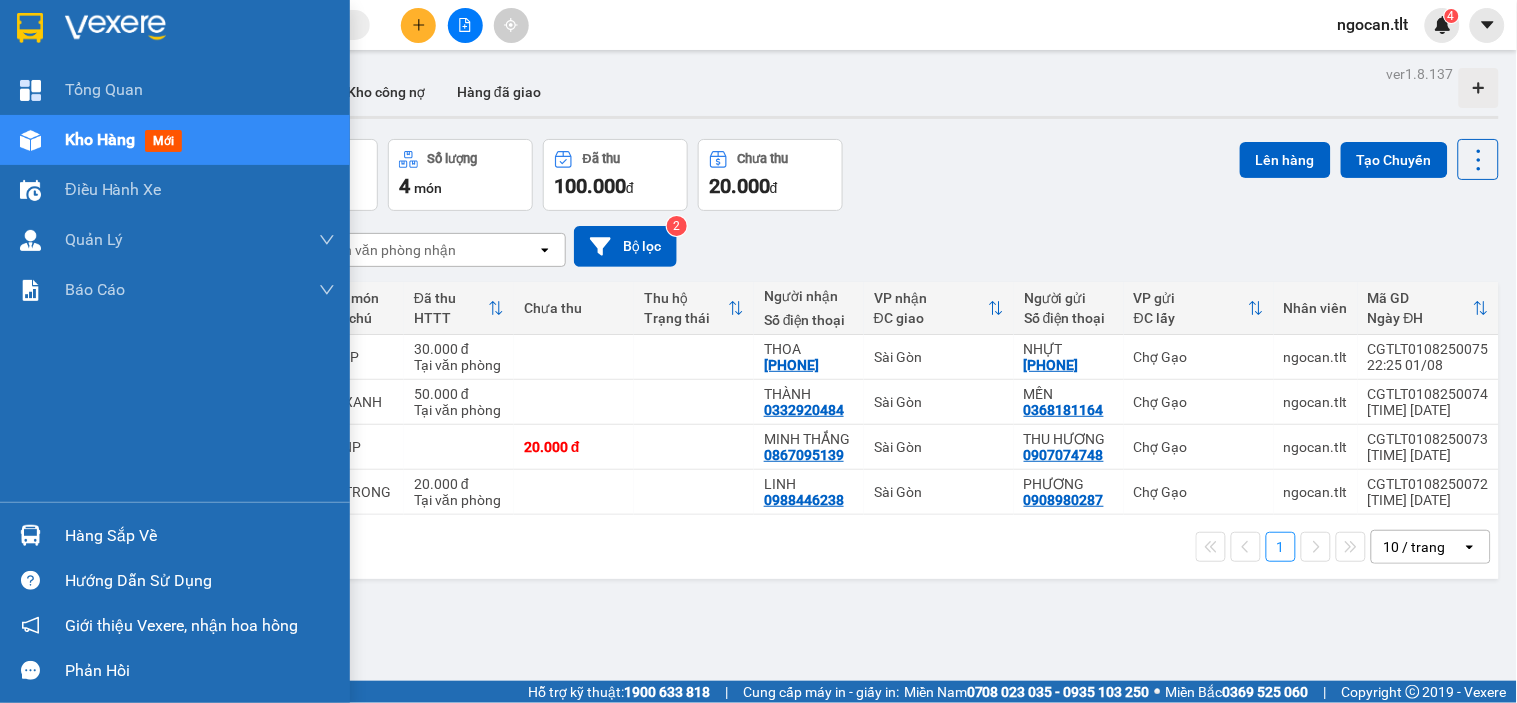 click on "Hàng sắp về" at bounding box center [175, 535] 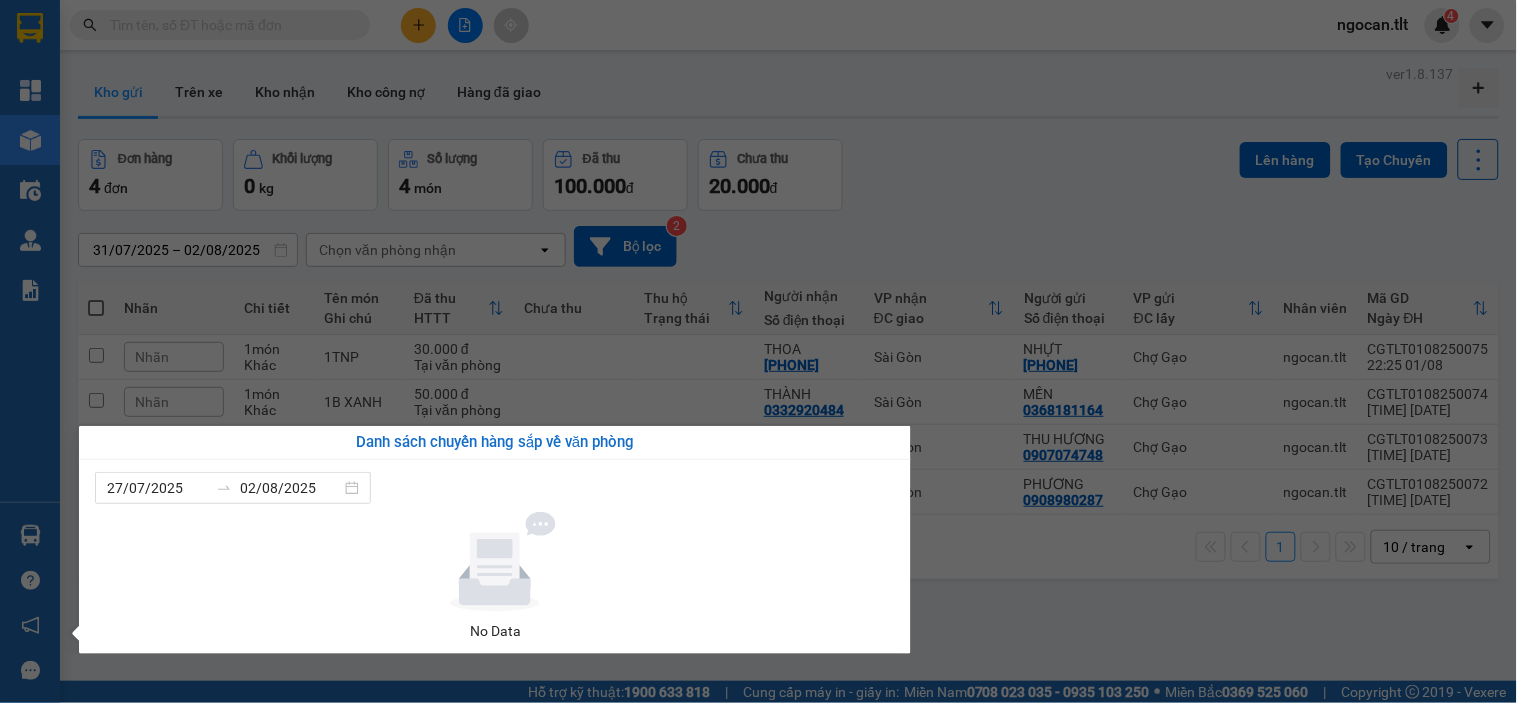 click on "Kết quả tìm kiếm ( 0 )  Bộ lọc  No Data [PERSON] 4     Tổng Quan     Kho hàng mới     Điều hành xe     Quản Lý Quản lý chuyến Quản lý khách hàng Quản lý giao nhận mới     Báo cáo Báo cáo dòng tiền (Nhân Viên) Báo cáo dòng tiền (VP) Doanh số tạo đơn theo VP gửi (nhân viên) Hàng sắp về Hướng dẫn sử dụng Giới thiệu Vexere, nhận hoa hồng Phản hồi Phần mềm hỗ trợ bạn tốt chứ? ver  1.8.137 Kho gửi Trên xe Kho nhận Kho công nợ Hàng đã giao Đơn hàng 4 đơn Khối lượng 0 kg Số lượng 4 món Đã thu 100.000  đ Chưa thu 20.000  đ Lên hàng Tạo Chuyến [DATE] – [DATE] Press the down arrow key to interact with the calendar and select a date. Press the escape button to close the calendar. Selected date range is from [DATE] to [DATE]. Chọn văn phòng nhận open Bộ lọc 2 Nhãn Chi tiết Tên món Ghi chú Đã thu HTTT Chưa thu Thu hộ Trạng thái VP nhận 1" at bounding box center [758, 351] 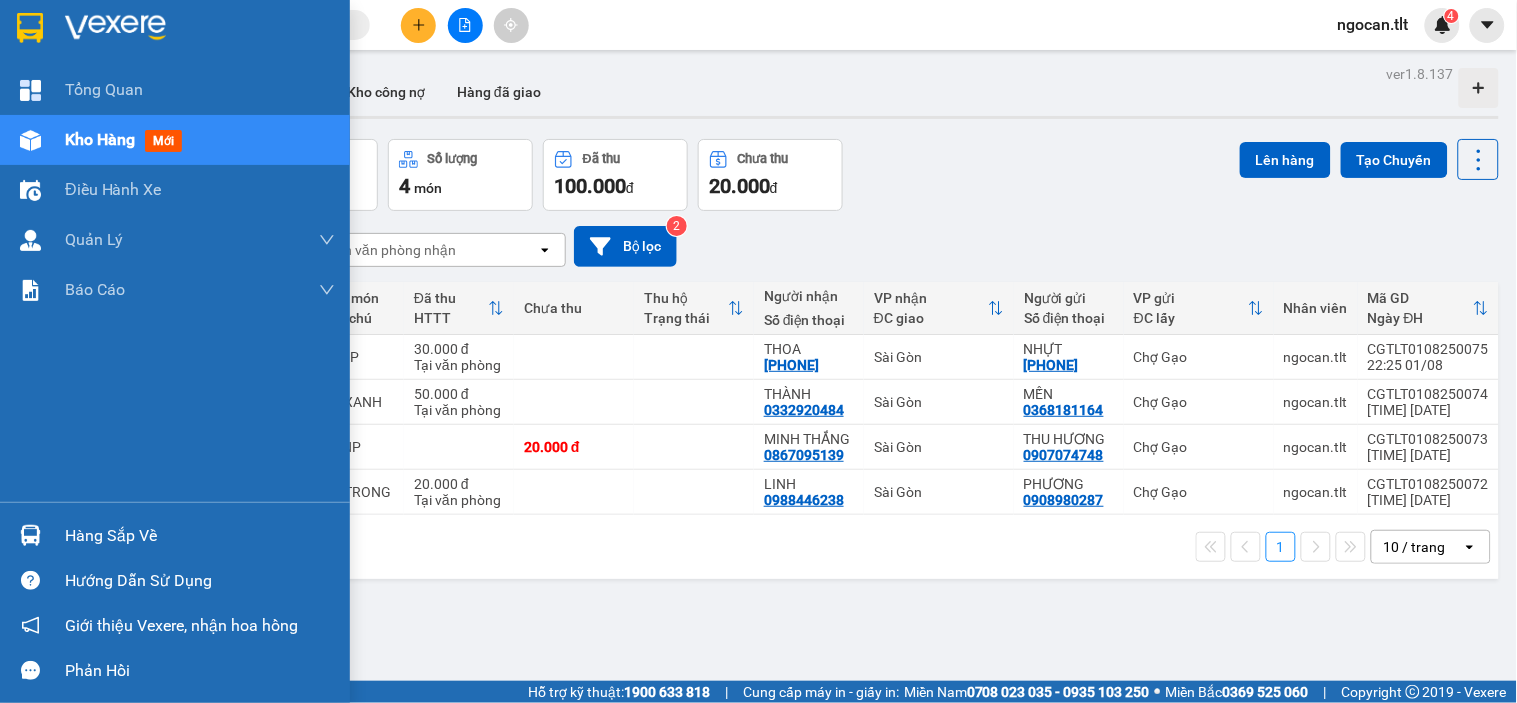 click on "Hàng sắp về" at bounding box center (175, 535) 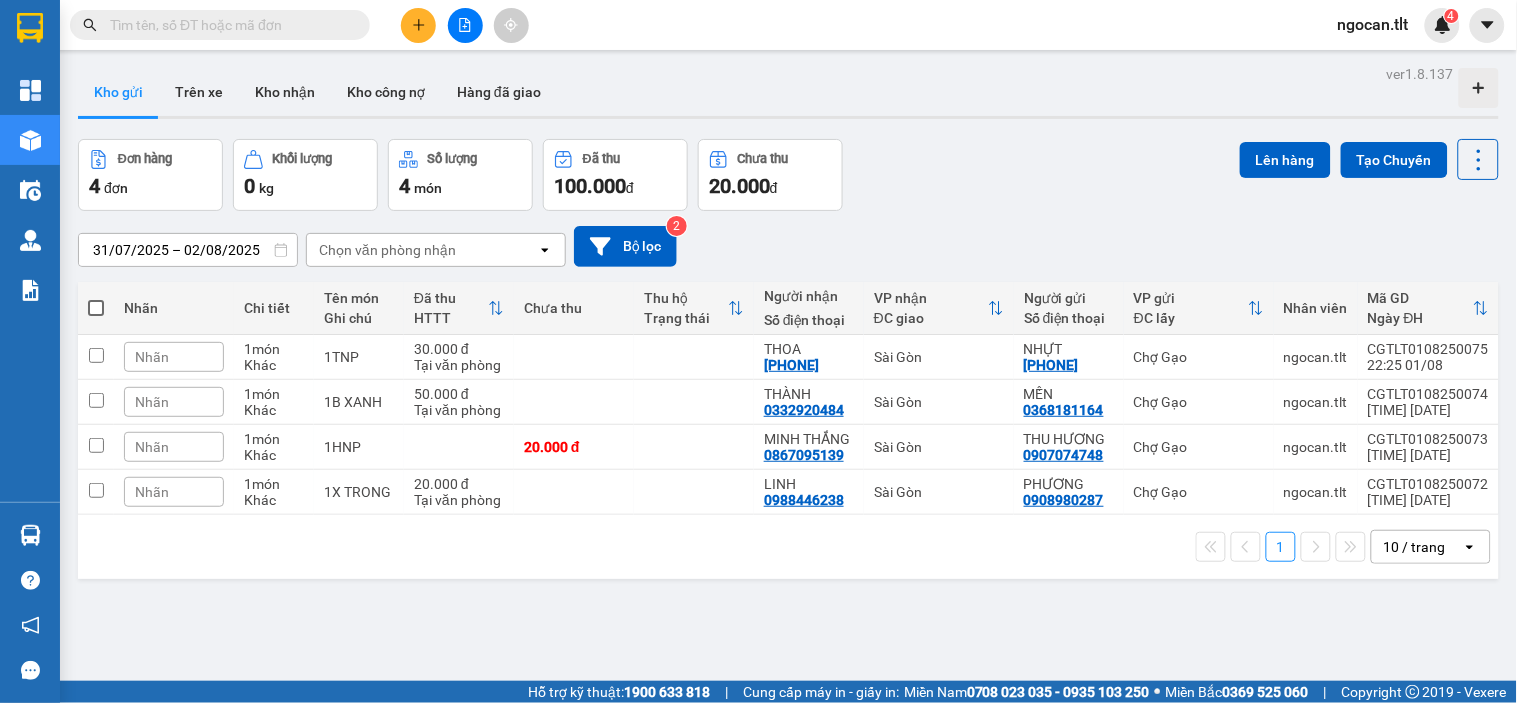 drag, startPoint x: 677, startPoint y: 146, endPoint x: 457, endPoint y: 127, distance: 220.81892 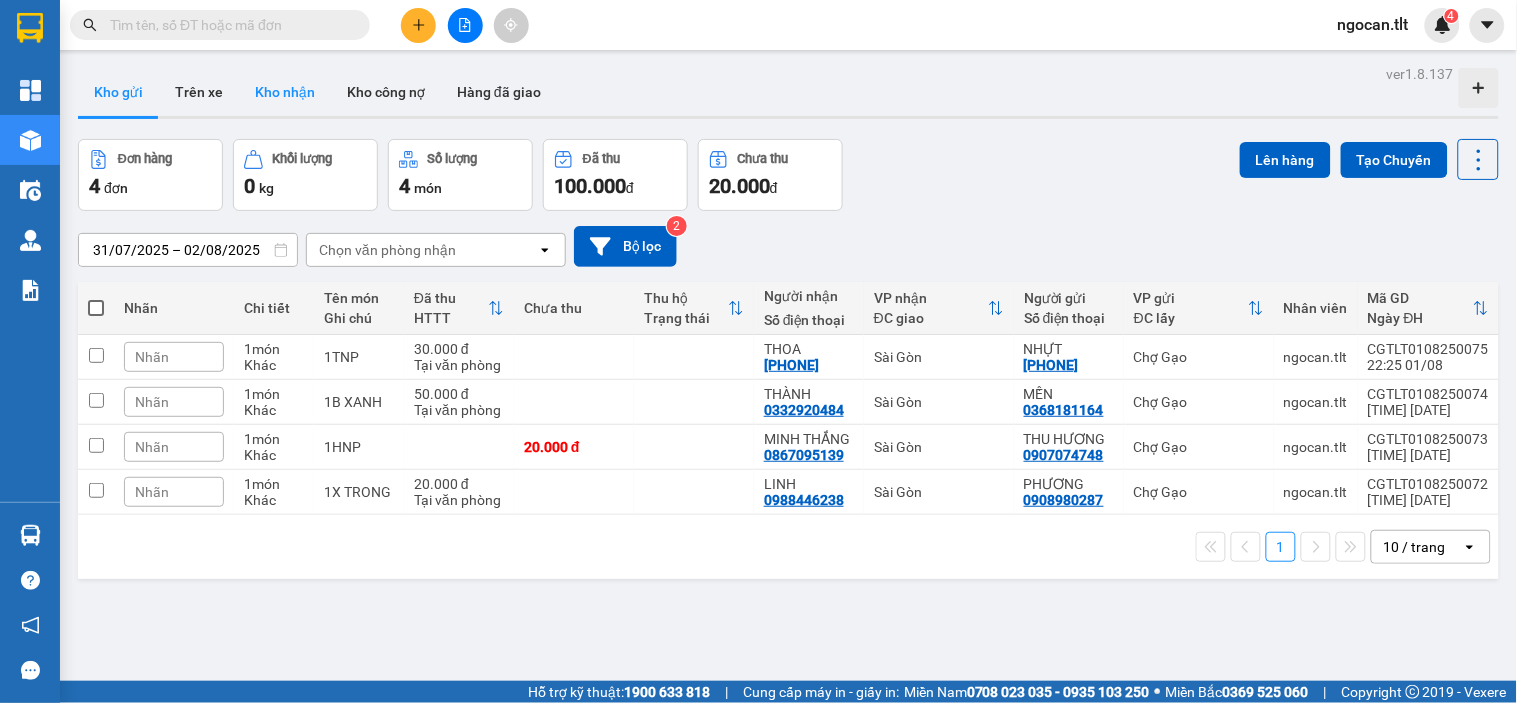 click on "Kho nhận" at bounding box center (285, 92) 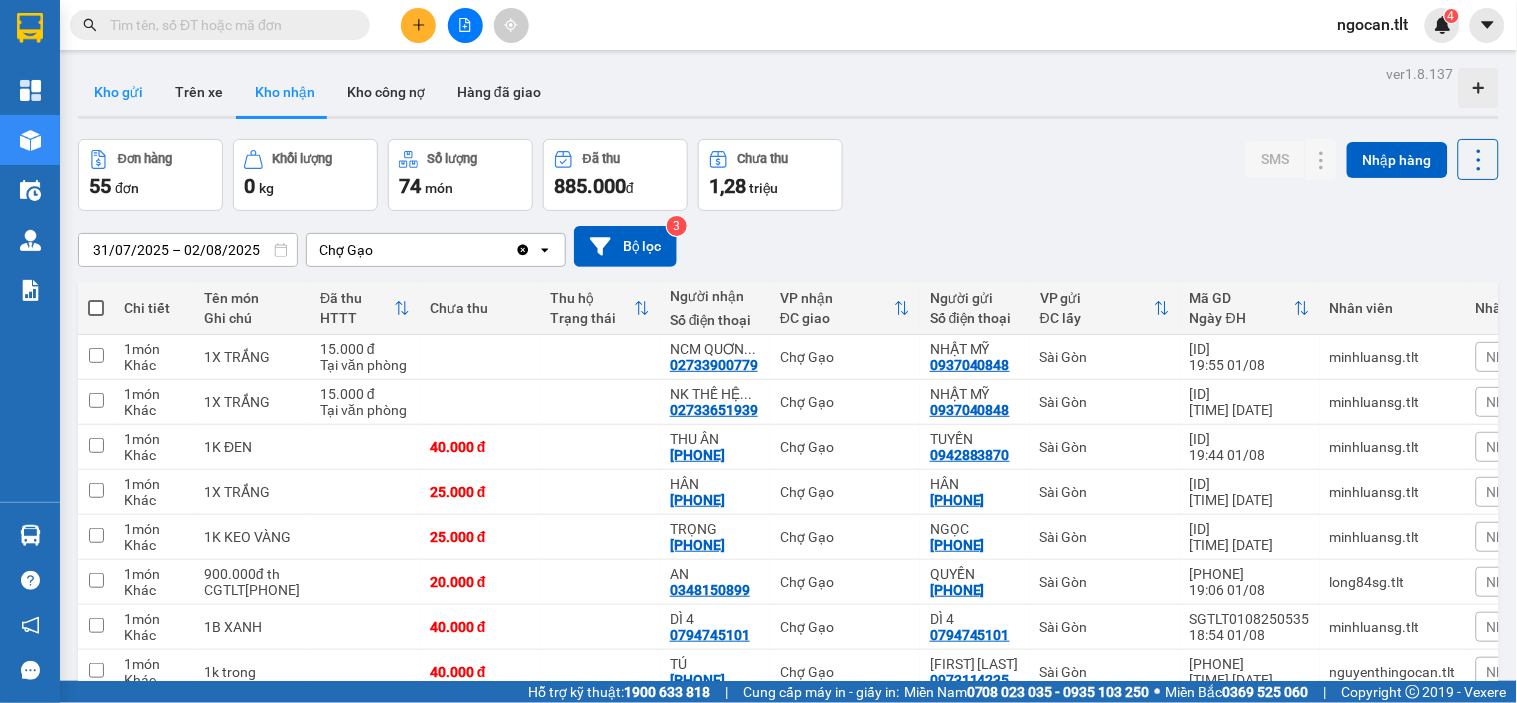 click on "Kho gửi" at bounding box center [118, 92] 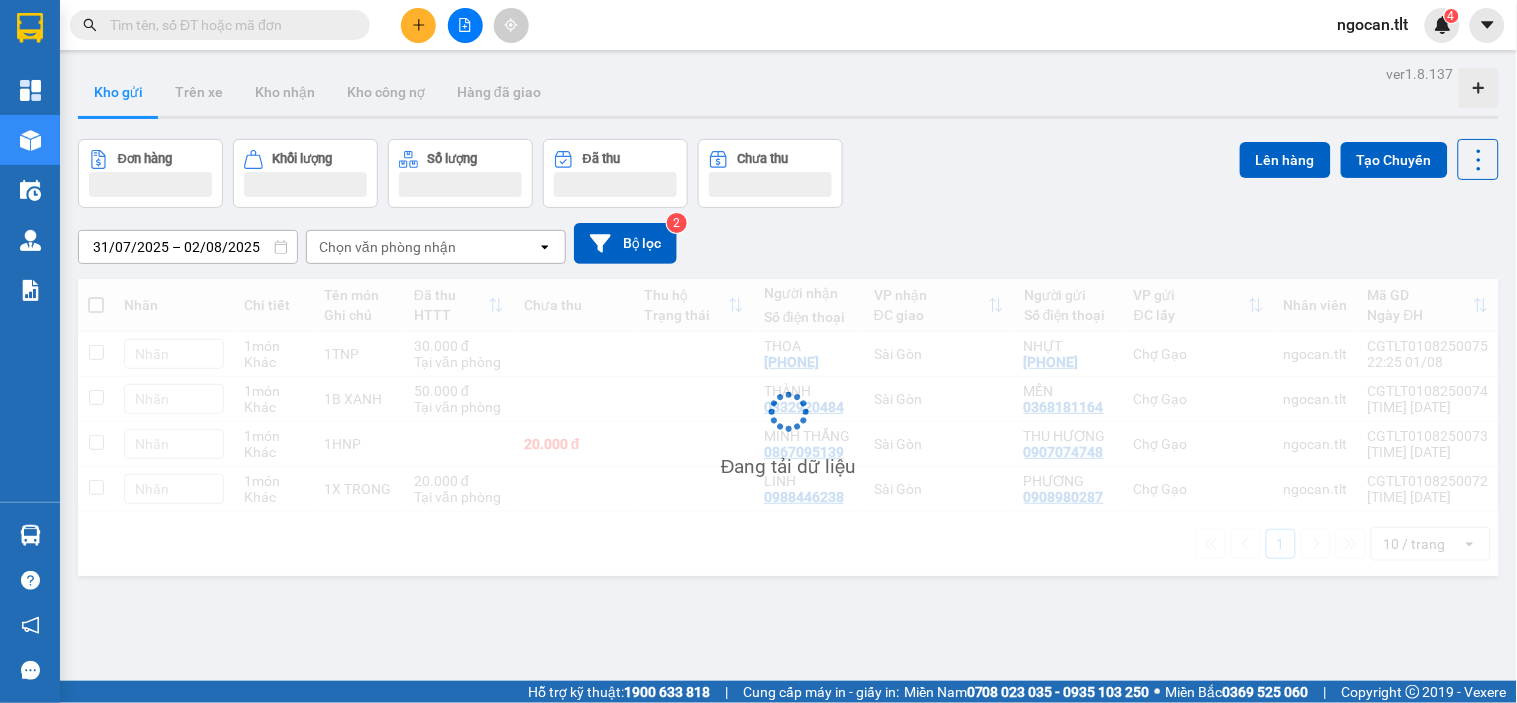 click at bounding box center [228, 25] 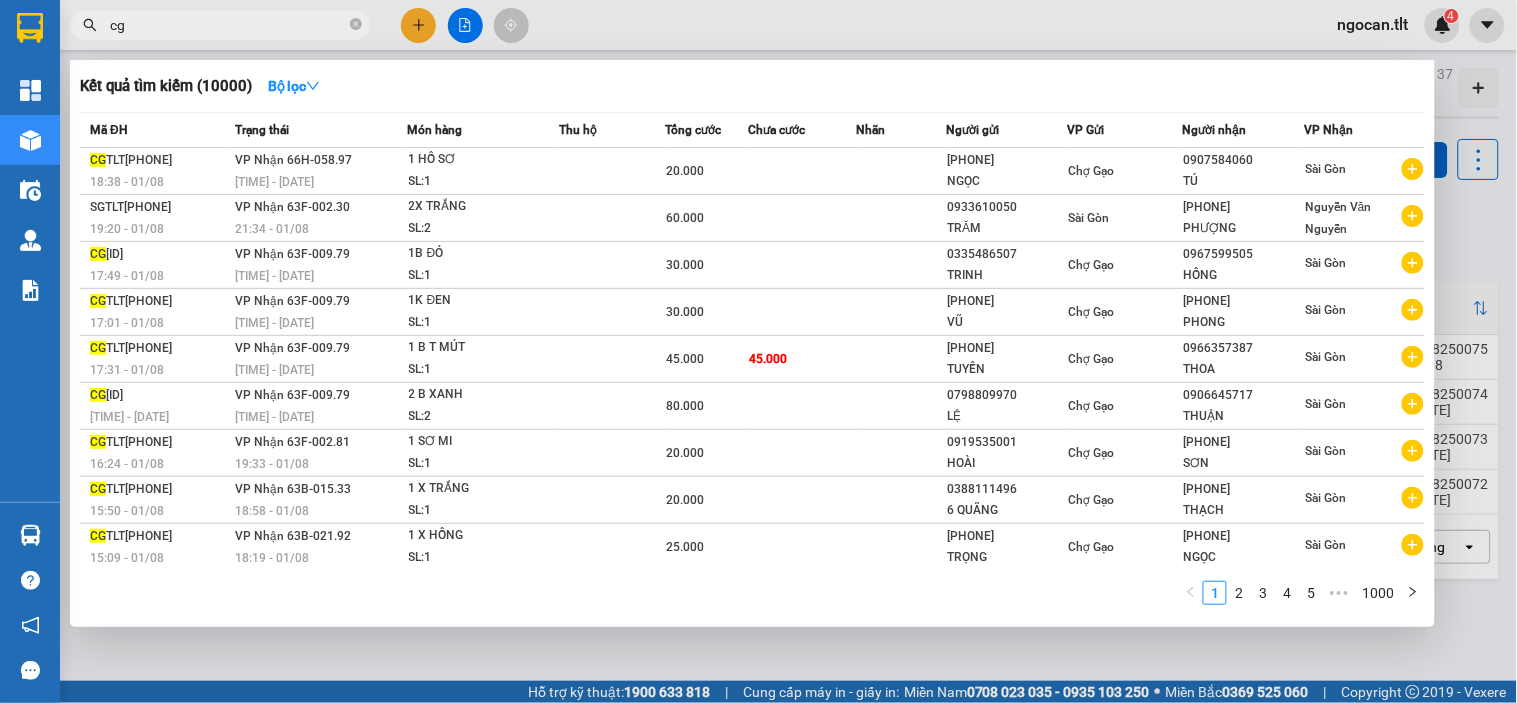 type on "c" 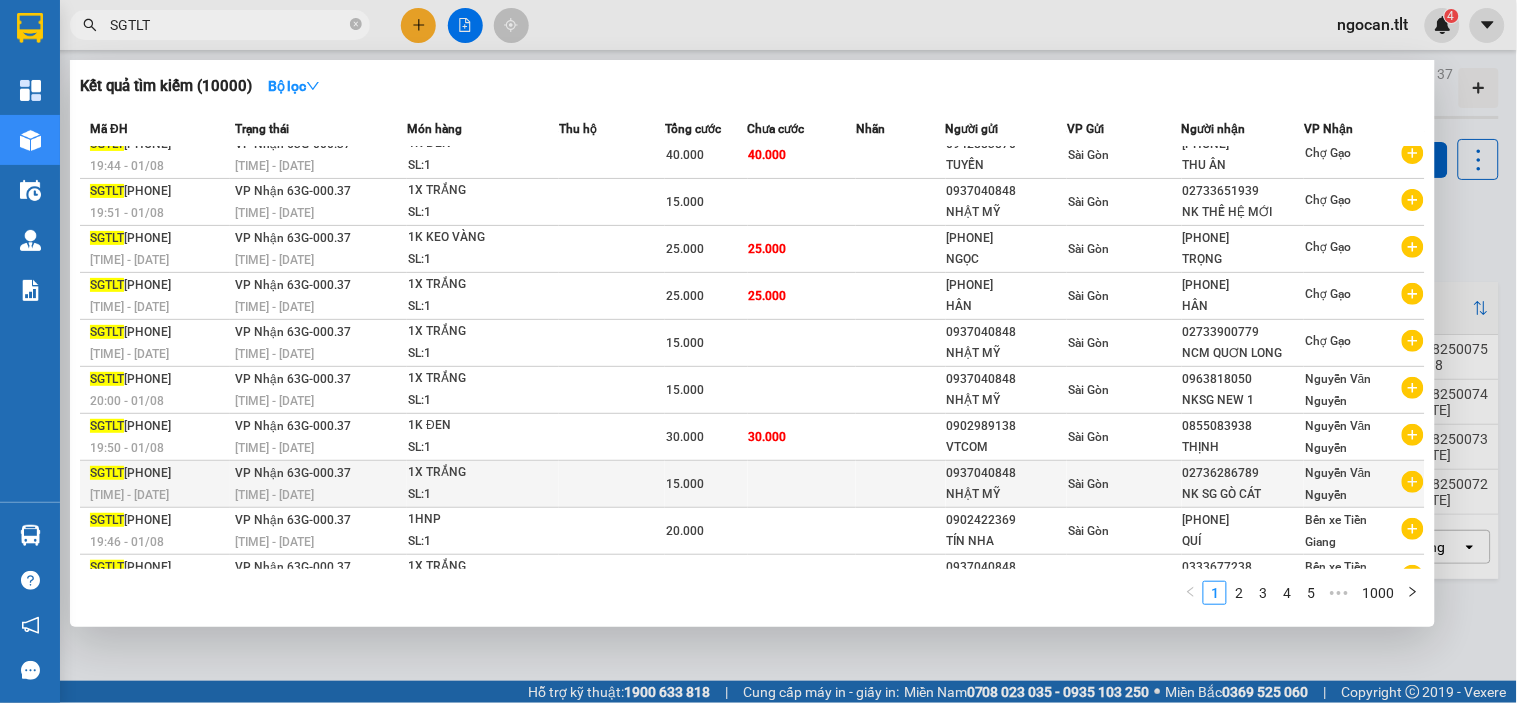 scroll, scrollTop: 0, scrollLeft: 0, axis: both 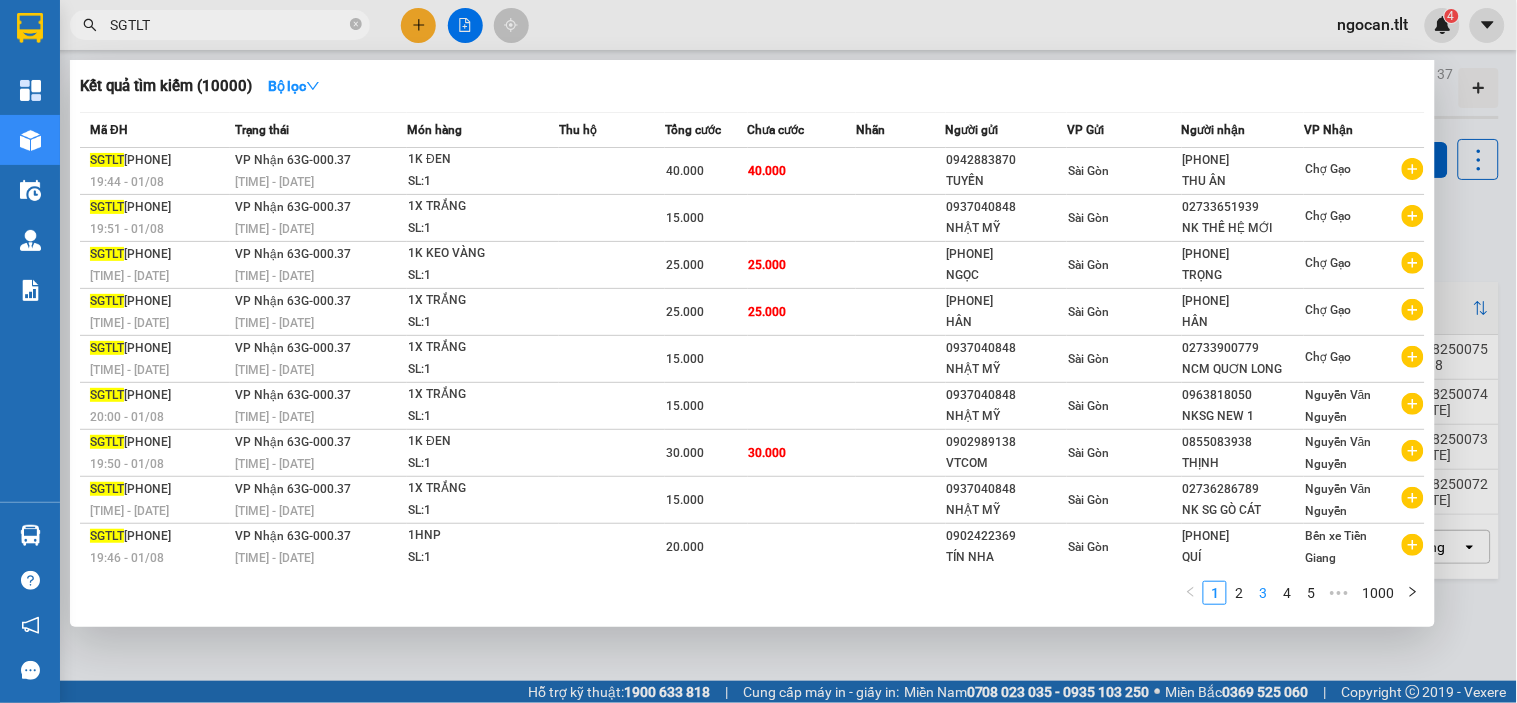 type on "SGTLT" 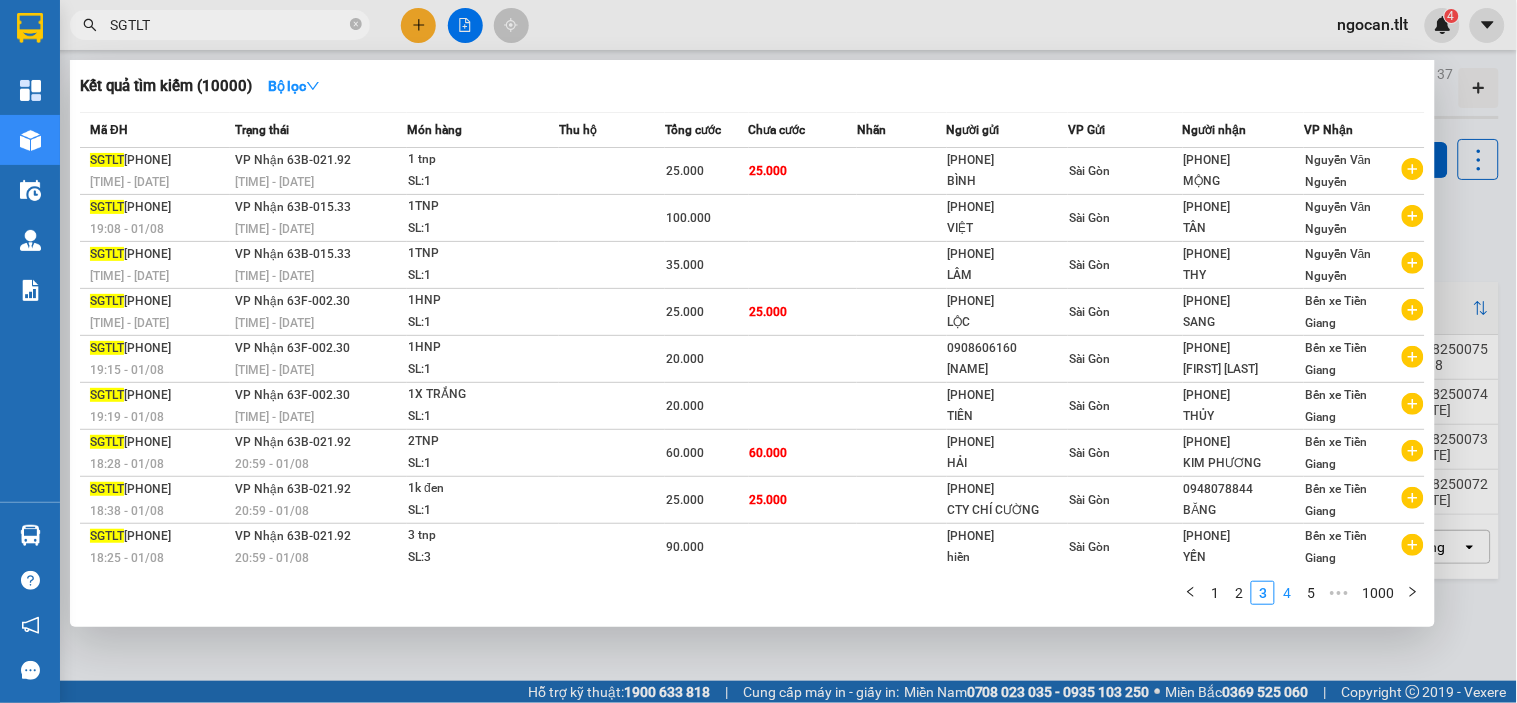 click on "4" at bounding box center (1287, 593) 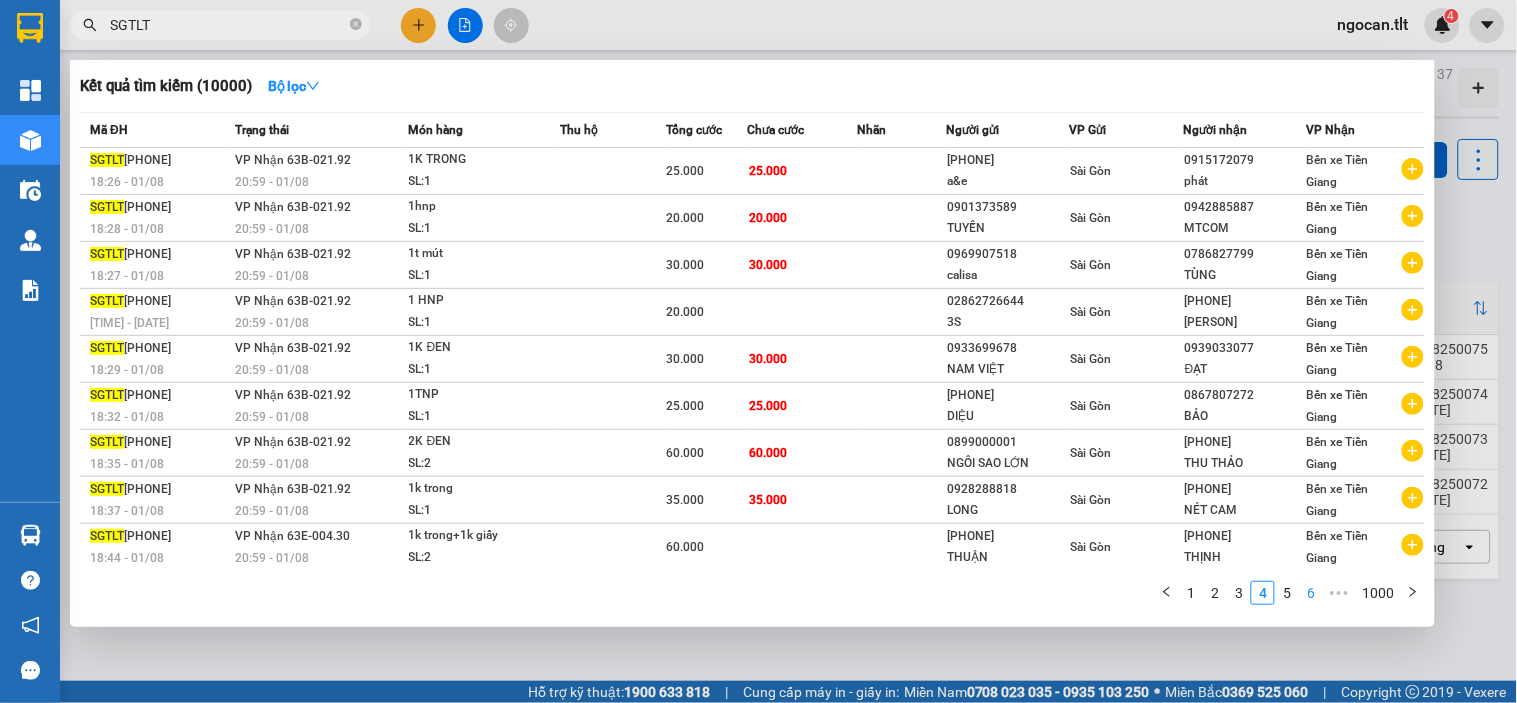 click on "6" at bounding box center [1311, 593] 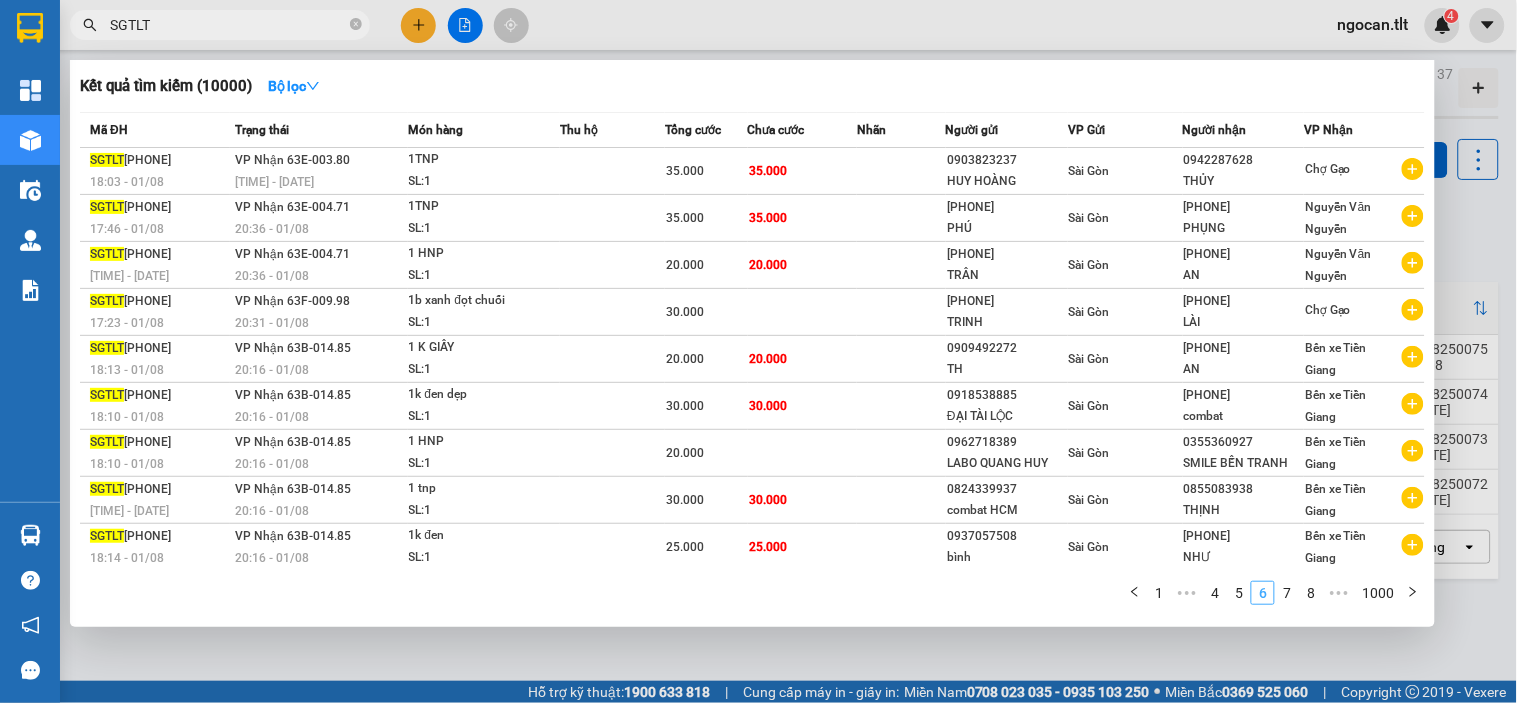 click on "8" at bounding box center (1311, 593) 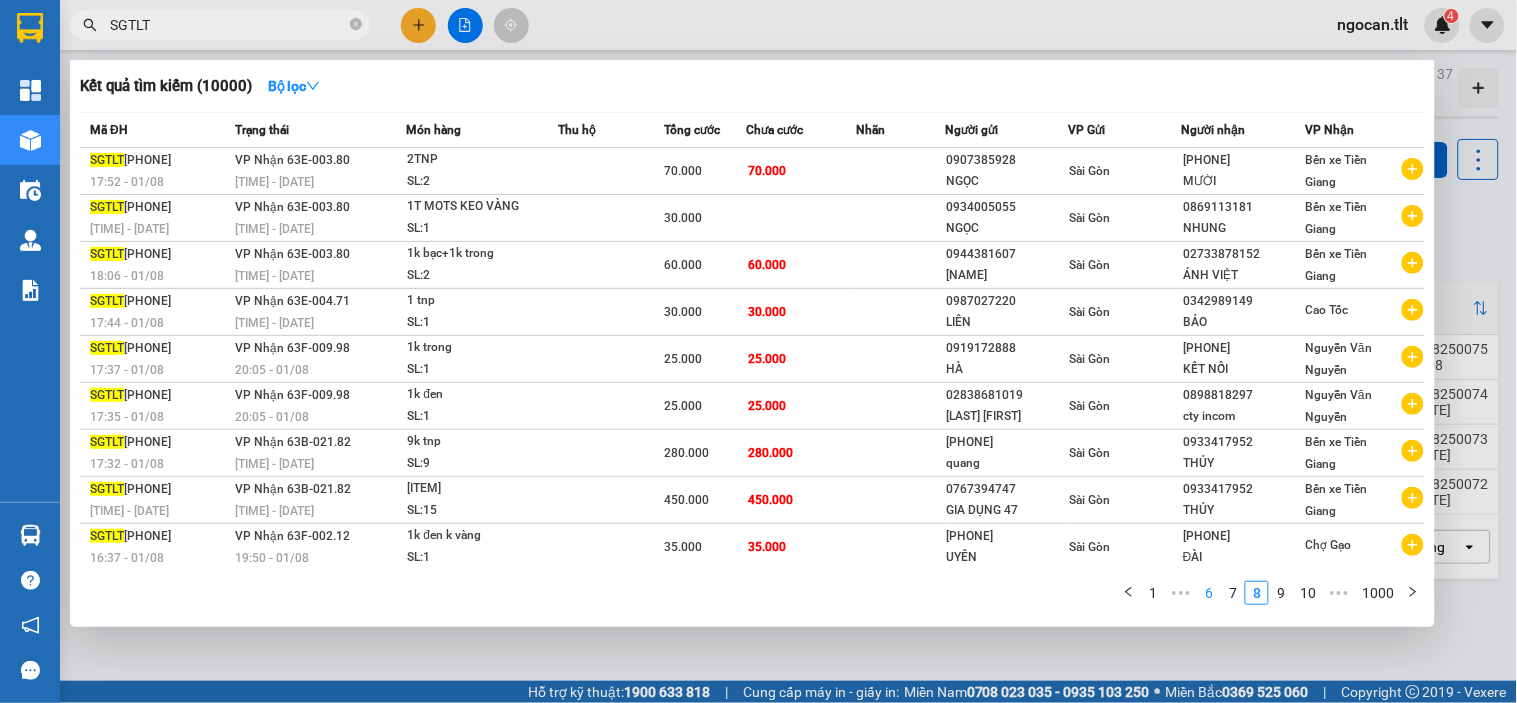 click on "10" at bounding box center (1308, 593) 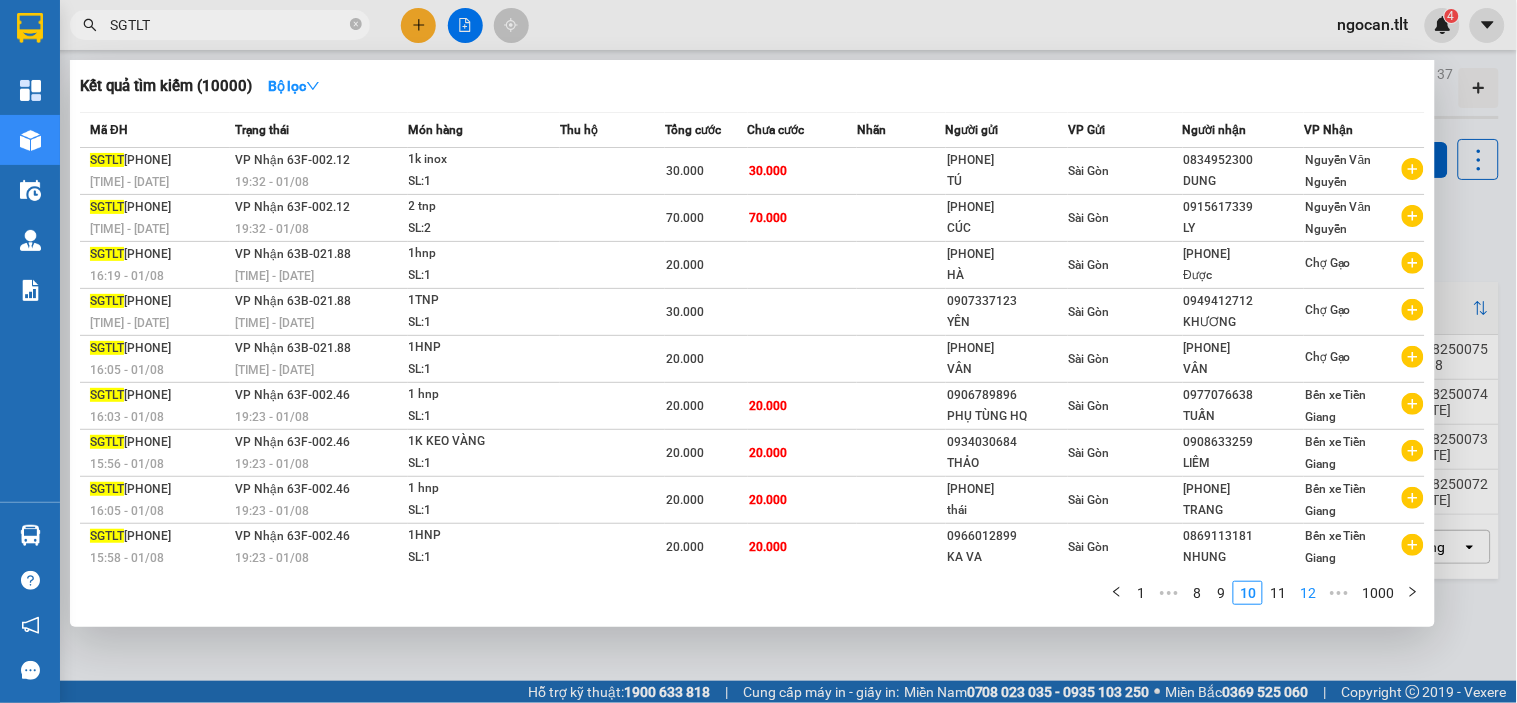 click on "12" at bounding box center [1308, 593] 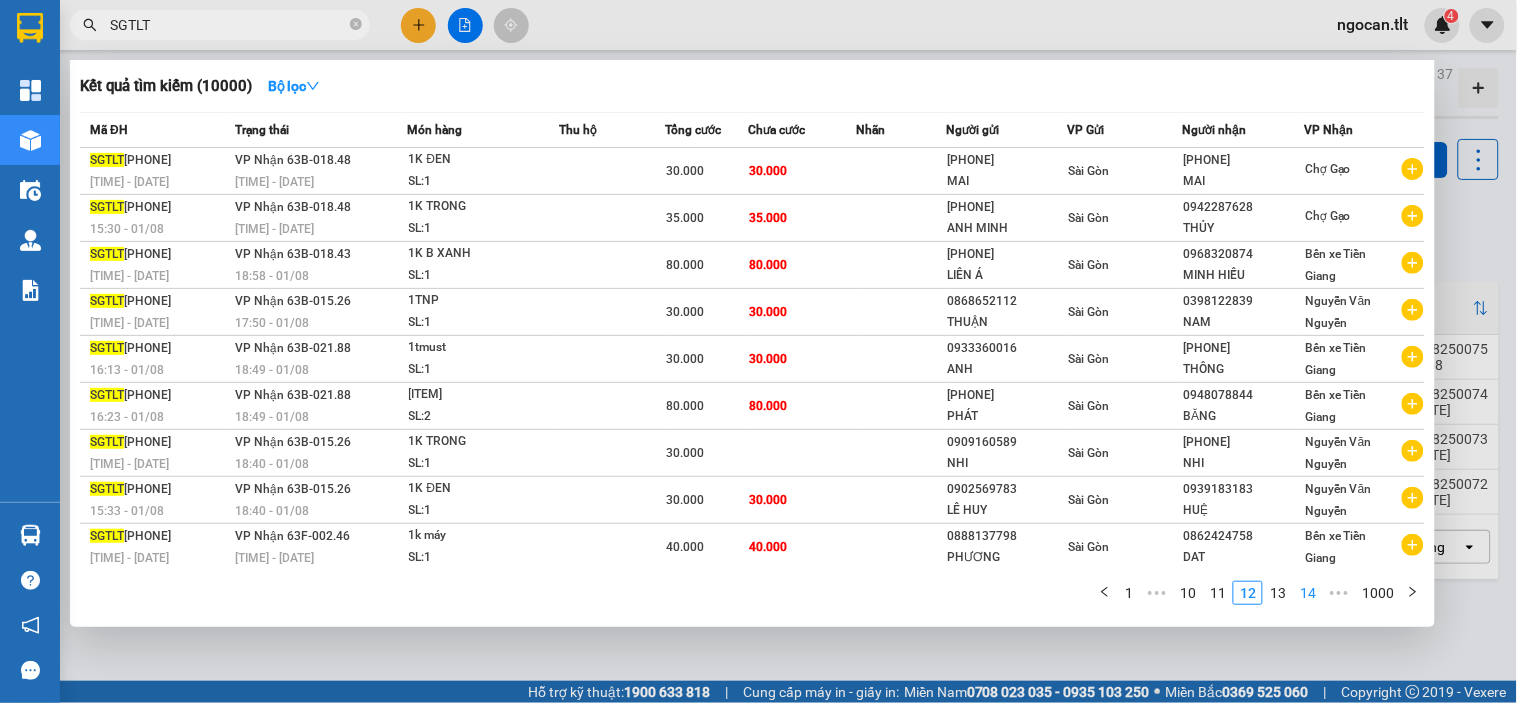 click on "14" at bounding box center [1308, 593] 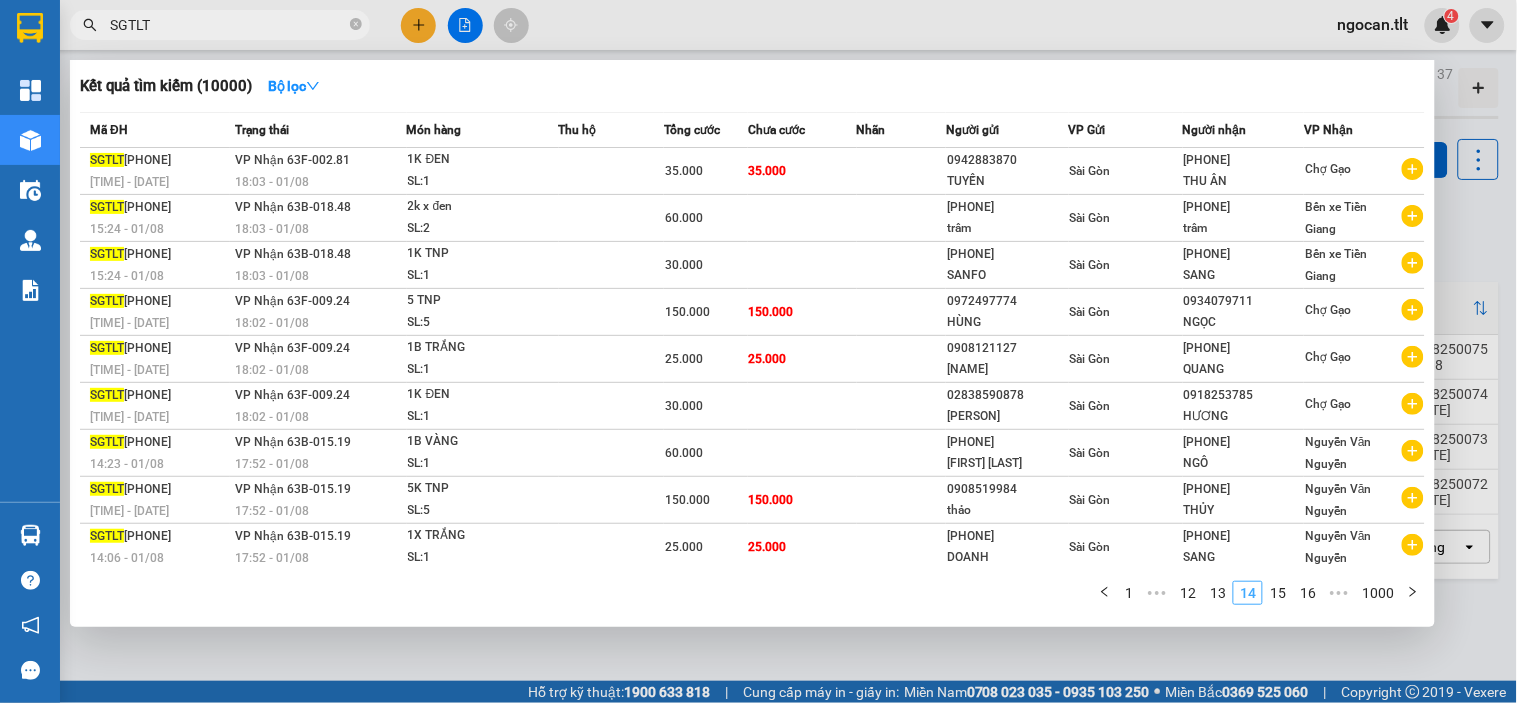 click on "16" at bounding box center (1308, 593) 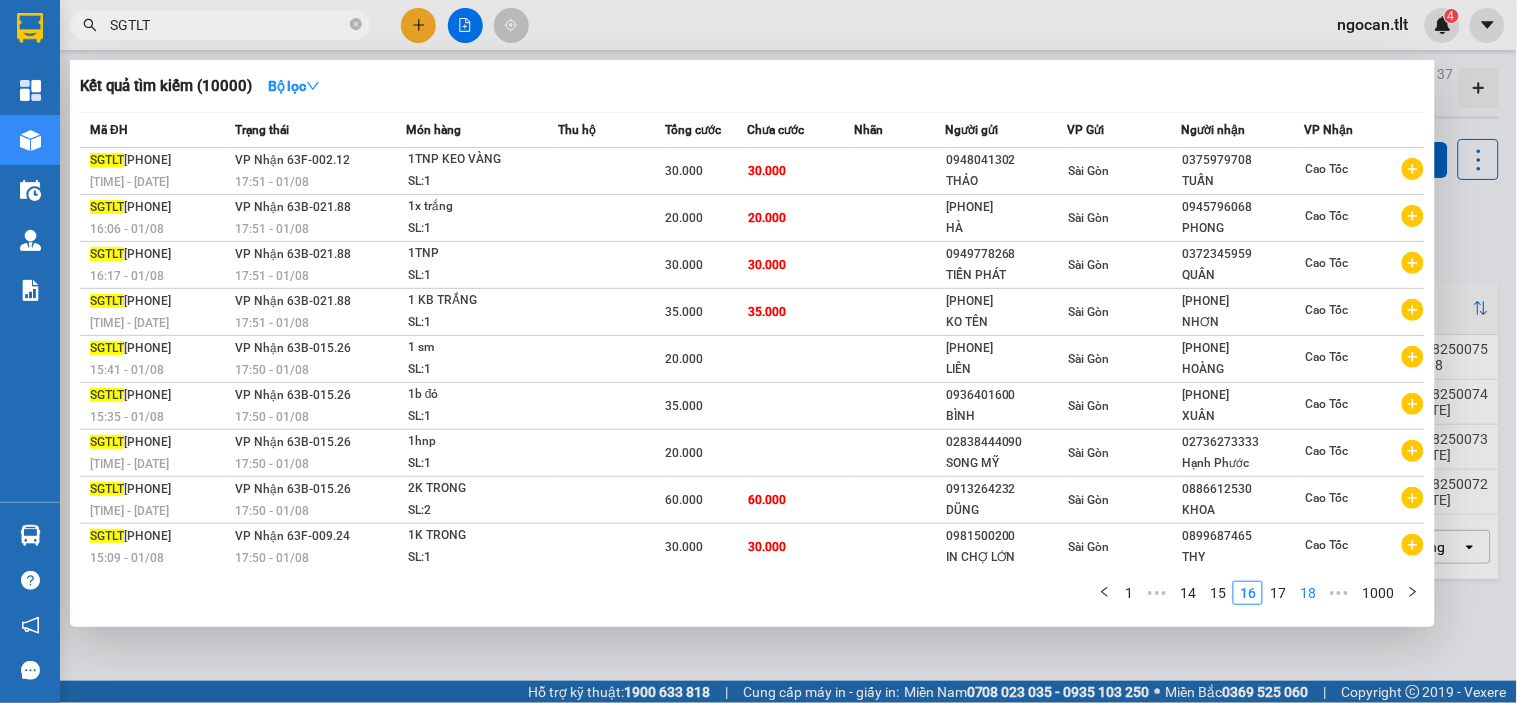 click on "18" at bounding box center [1308, 593] 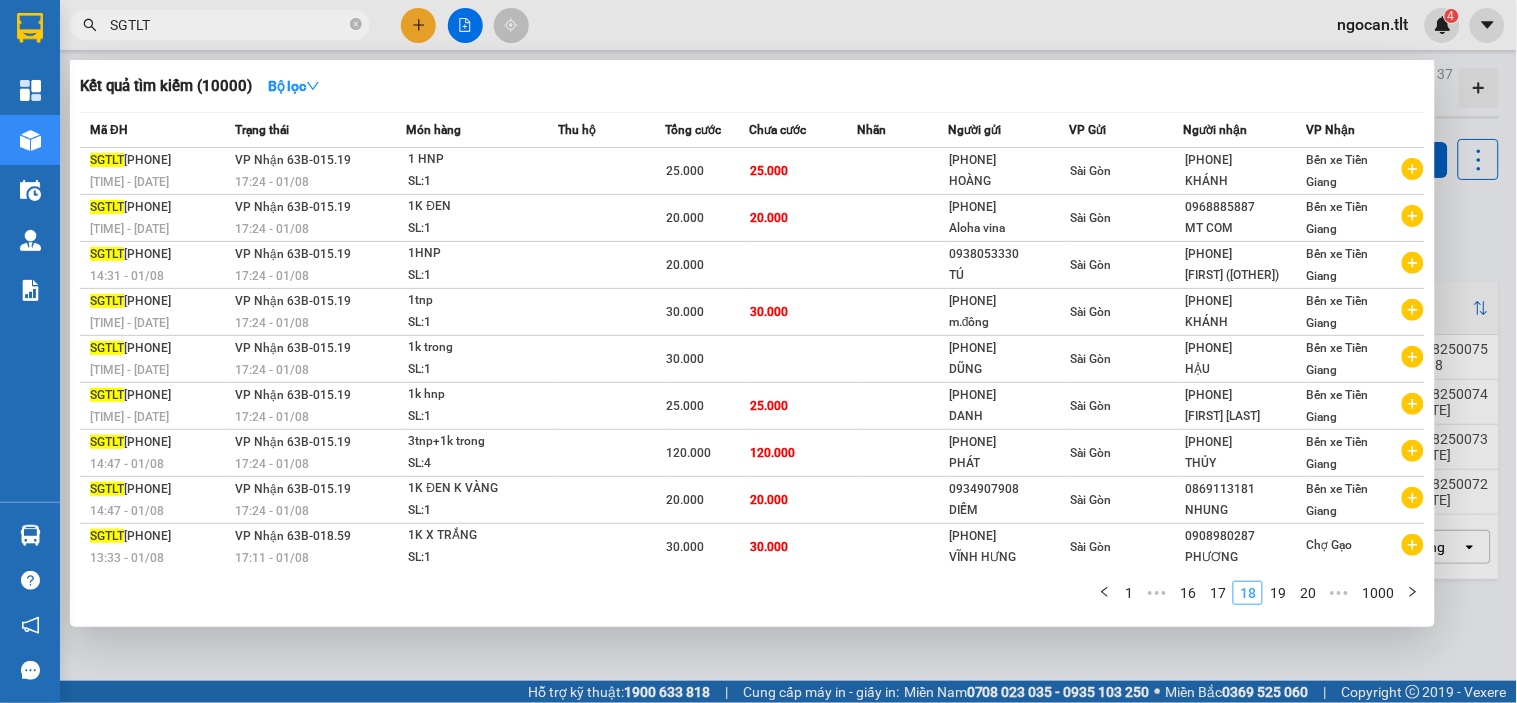 click on "20" at bounding box center (1308, 593) 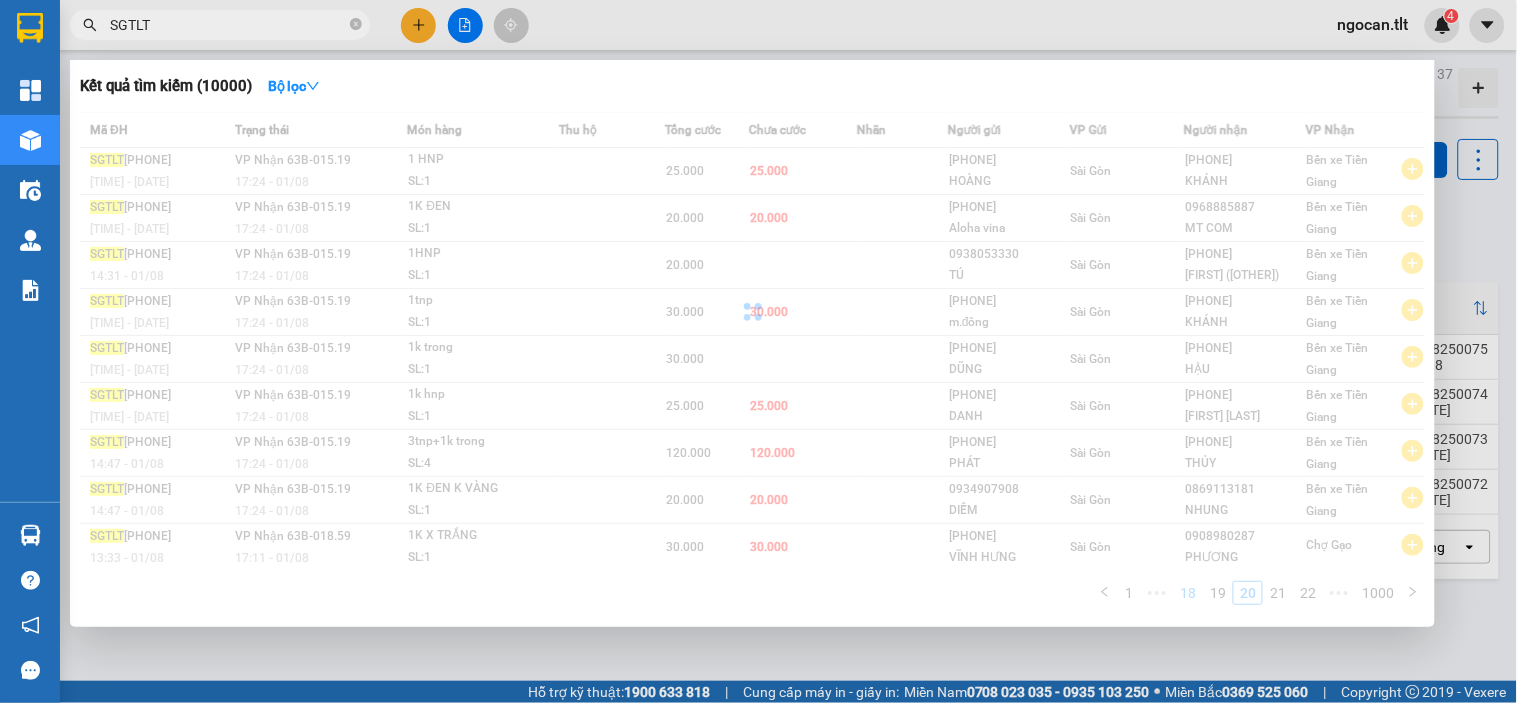 click on "Mã ĐH Trạng thái Món hàng Thu hộ Tổng cước Chưa cước Nhãn Người gửi VP Gửi Người nhận VP Nhận SGTLT [PHONE] [TIME] - [DATE] VP Nhận   63B-015.19 [TIME] - [DATE] 1 HNP SL:  1 25.000 25.000 [PHONE] HOÀNG  Sài Gòn [PHONE] KHÁNH Bến xe Tiền Giang SGTLT [PHONE] [TIME] - [DATE] VP Nhận   63B-015.19 [TIME] - [DATE] 1K ĐEN SL:  1 20.000 20.000 [PHONE] Aloha vina Sài Gòn [PHONE] MT COM Bến xe Tiền Giang SGTLT [PHONE] [TIME] - [DATE] VP Nhận   63B-015.19 [TIME] - [DATE] 1HNP SL:  1 20.000 [PHONE] TÚ Sài Gòn [PHONE] DUY (NK ĐẠI CÁT)  Bến xe Tiền Giang SGTLT [PHONE] [TIME] - [DATE] VP Nhận   63B-015.19 [TIME] - [DATE] 1tnp SL:  1 30.000 30.000 [PHONE] m.đông Sài Gòn [PHONE] KHÁNH Bến xe Tiền Giang SGTLT [PHONE] [TIME] - [DATE] VP Nhận   63B-015.19 [TIME] - [DATE] 1k trong SL:  1 30.000 [PHONE] DŨNG Sài Gòn [PHONE] HẬU Bến xe Tiền Giang SGTLT [PHONE] [TIME] - [DATE] VP Nhận   63B-015.19 [TIME] - [DATE] 1k hnp" at bounding box center [752, 364] 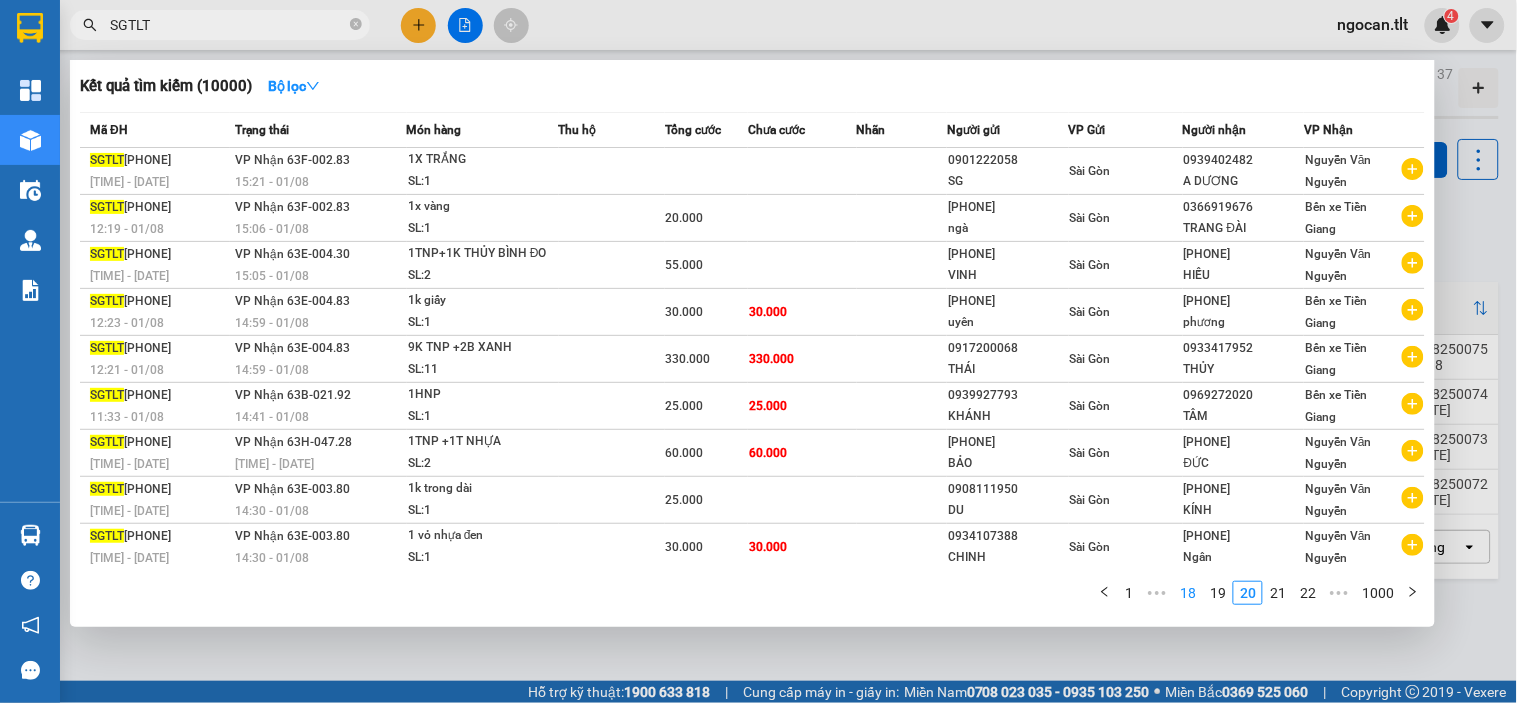 click on "22" at bounding box center (1308, 593) 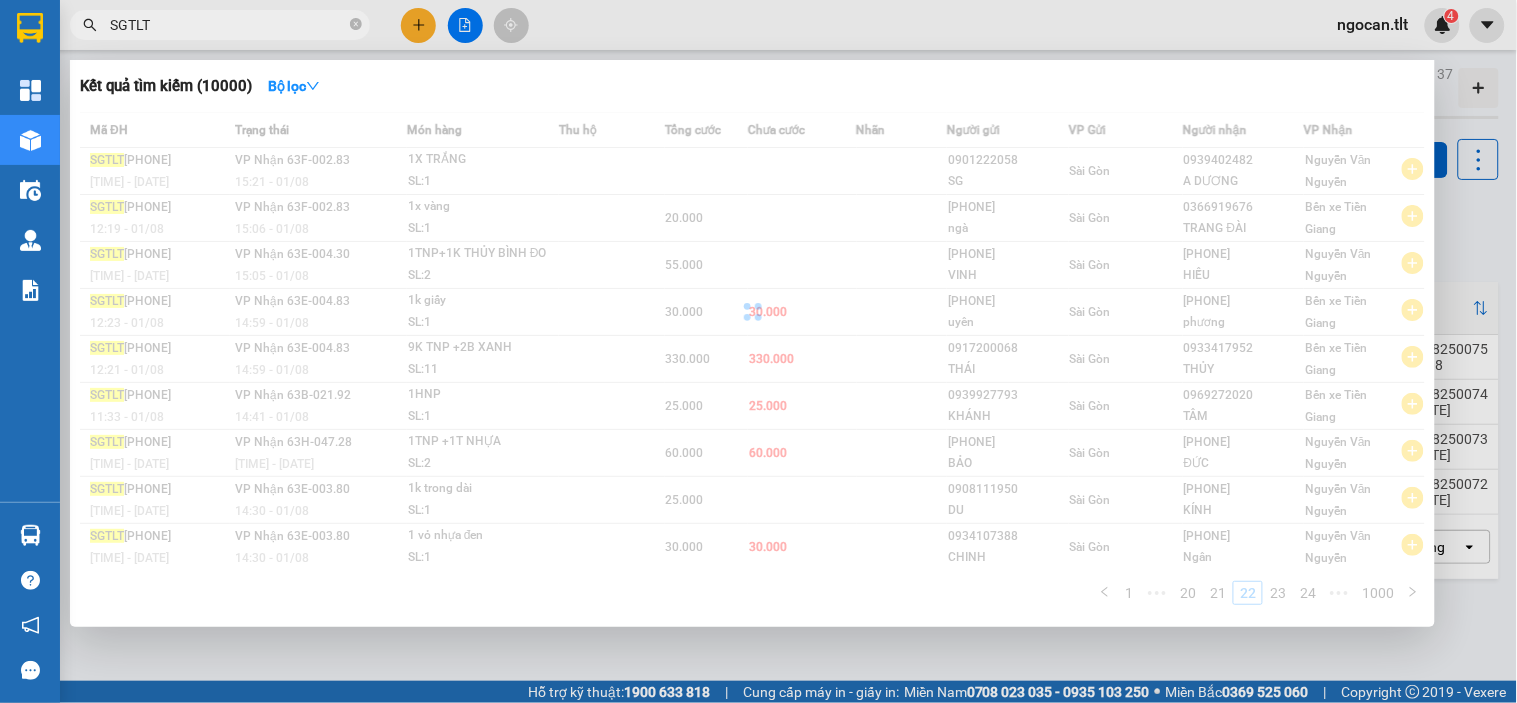 click on "Mã ĐH Trạng thái Món hàng Thu hộ Tổng cước Chưa cước Nhãn Người gửi VP Gửi Người nhận VP Nhận SGTLT [PHONE] [TIME] - [DATE] VP Nhận   63F-002.83 [TIME] - [DATE] 1X TRẮNG SL:  1 [PHONE] SG Sài Gòn [PHONE] A DƯƠNG  Nguyễn Văn Nguyễn SGTLT [PHONE] [TIME] - [DATE] VP Nhận   63F-002.83 [TIME] - [DATE] 1x vàng SL:  1 20.000 [PHONE] ngà Sài Gòn [PHONE] TRANG ĐÀI Bến xe Tiền Giang SGTLT [PHONE] [TIME] - [DATE] VP Nhận   63E-004.30 [TIME] - [DATE] 1TNP+1K THỦY BÌNH ĐO SL:  2 55.000 [PHONE] VINH Sài Gòn [PHONE] HIẾU  Nguyễn Văn Nguyễn SGTLT [PHONE] [TIME] - [DATE] VP Nhận   63E-004.83 [TIME] - [DATE] 1k giấy SL:  1 30.000 30.000 [PHONE] uyên Sài Gòn [PHONE] phương Bến xe Tiền Giang SGTLT [PHONE] [TIME] - [DATE] VP Nhận   63E-004.83 [TIME] - [DATE] 9K TNP +2B XANH SL:  11 330.000 330.000 [PHONE] THÁI  Sài Gòn [PHONE] THỦY Bến xe Tiền Giang SGTLT [PHONE] [TIME] - [DATE] VP Nhận   63B-021.92 1HNP 1" at bounding box center (752, 364) 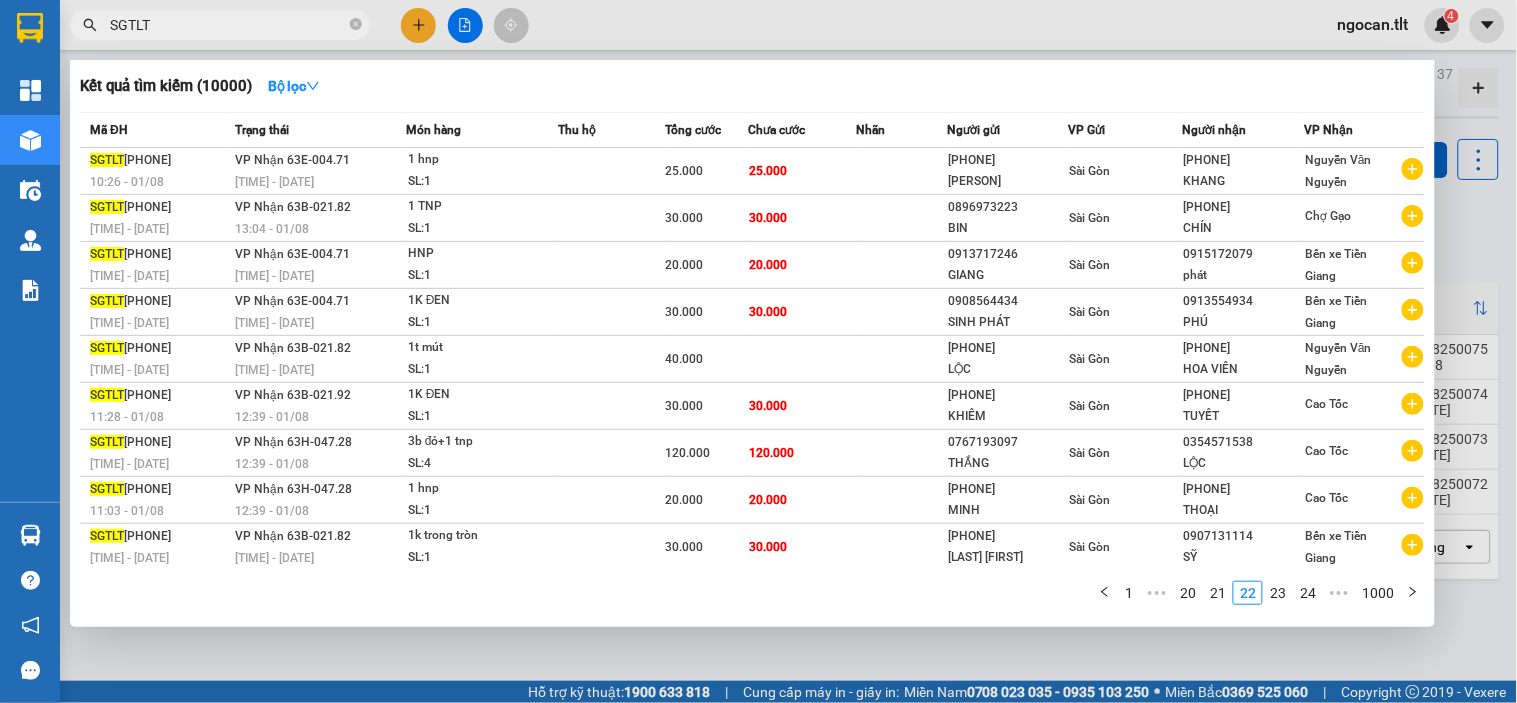 click on "24" at bounding box center [1308, 593] 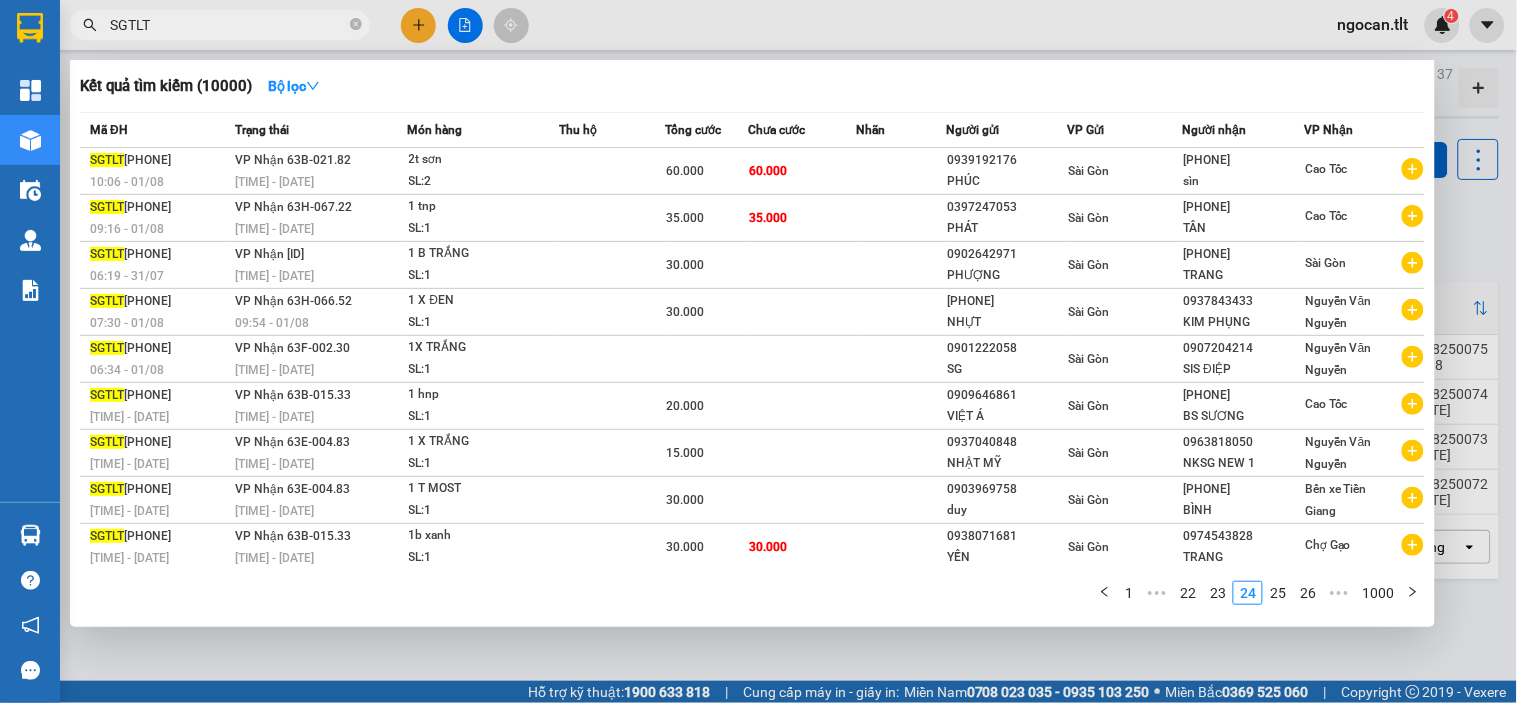 click on "26" at bounding box center (1308, 593) 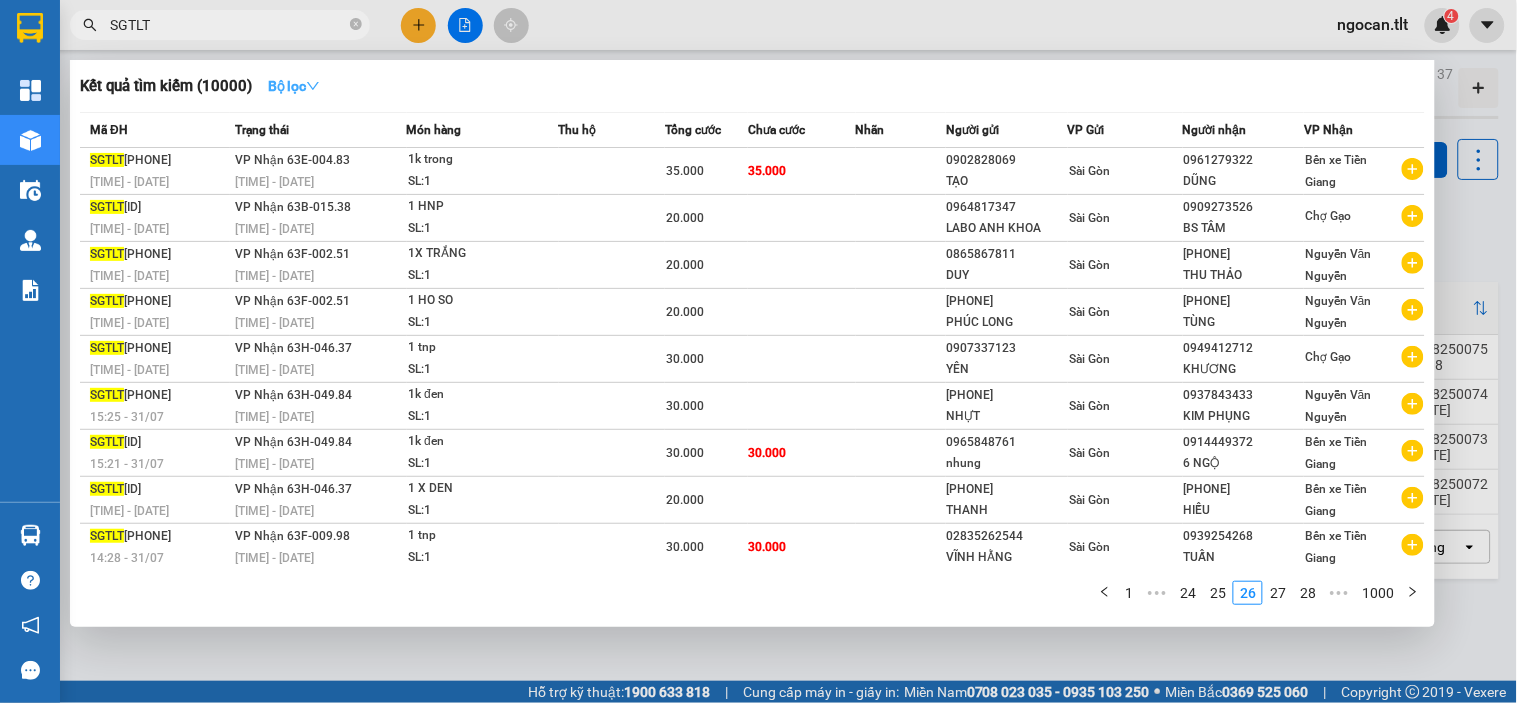 click on "Kết quả tìm kiếm ( 10000 )  Bộ lọc  Mã ĐH Trạng thái Món hàng Thu hộ Tổng cước Chưa cước Nhãn Người gửi VP Gửi Người nhận VP Nhận [ID] 16:54 - 31/07 VP Nhận   63E-004.83 19:46 - 31/07 1k trong SL:  1 35.000 35.000 [PHONE] TẠO Sài Gòn [PHONE] DŨNG  Bến xe Tiền Giang [ID] 16:20 - 31/07 VP Nhận   63B-015.38 19:33 - 31/07 1 HNP SL:  1 20.000 [PHONE] LABO ANH KHOA Sài Gòn [PHONE] BS TÂM Chợ Gạo [ID] 16:10 - 31/07 VP Nhận   63F-002.51 19:02 - 31/07 1X TRẮNG SL:  1 20.000 [PHONE] DUY Sài Gòn [PHONE] THU THẢO Nguyễn Văn Nguyễn [ID] 16:10 - 31/07 VP Nhận   63F-002.51 19:02 - 31/07 1 HO SO SL:  1 20.000 [PHONE] PHÚC LONG  Sài Gòn [PHONE] TÙNG Nguyễn Văn Nguyễn [ID] 15:17 - 31/07 VP Nhận   63H-046.37 17:57 - 31/07 1 tnp SL:  1 30.000 [PHONE] YÊN  Sài Gòn [PHONE] KHƯƠNG Chợ Gạo [ID] 15:25 - 31/07 VP Nhận   63H-049.84 SL:" at bounding box center (752, 343) 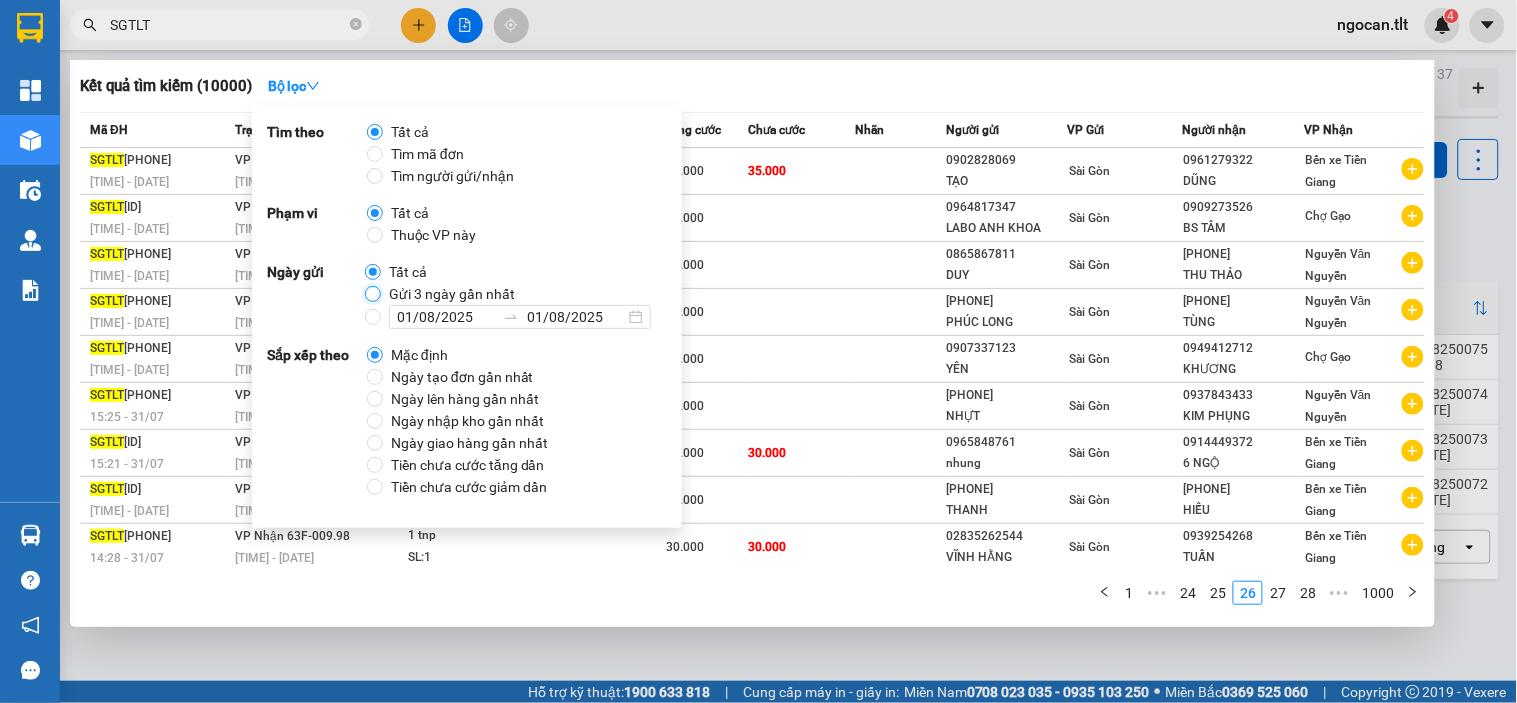 click on "Gửi 3 ngày gần nhất" at bounding box center (373, 294) 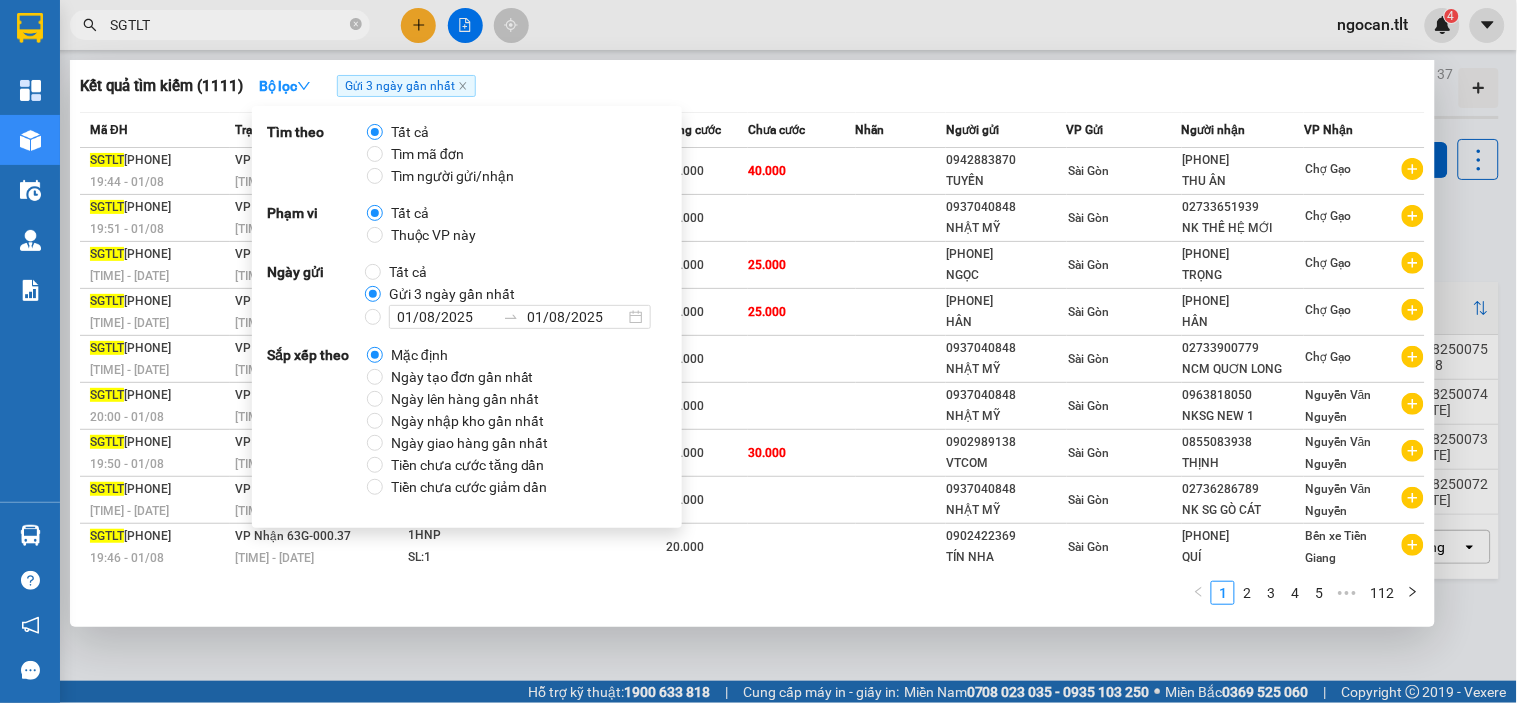 click on "Kết quả tìm kiếm ( 1111 )  Bộ lọc  Gửi 3 ngày gần nhất" at bounding box center (752, 86) 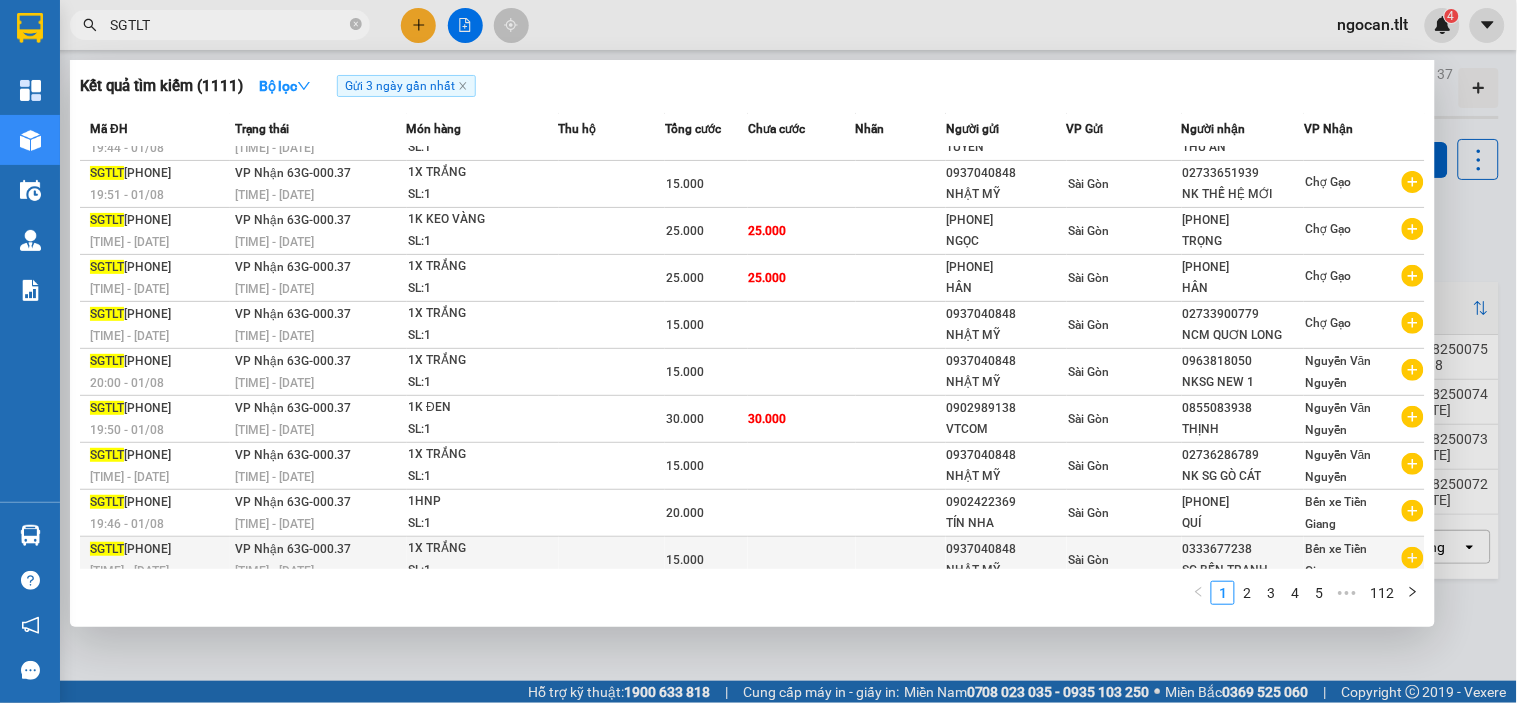 scroll, scrollTop: 52, scrollLeft: 0, axis: vertical 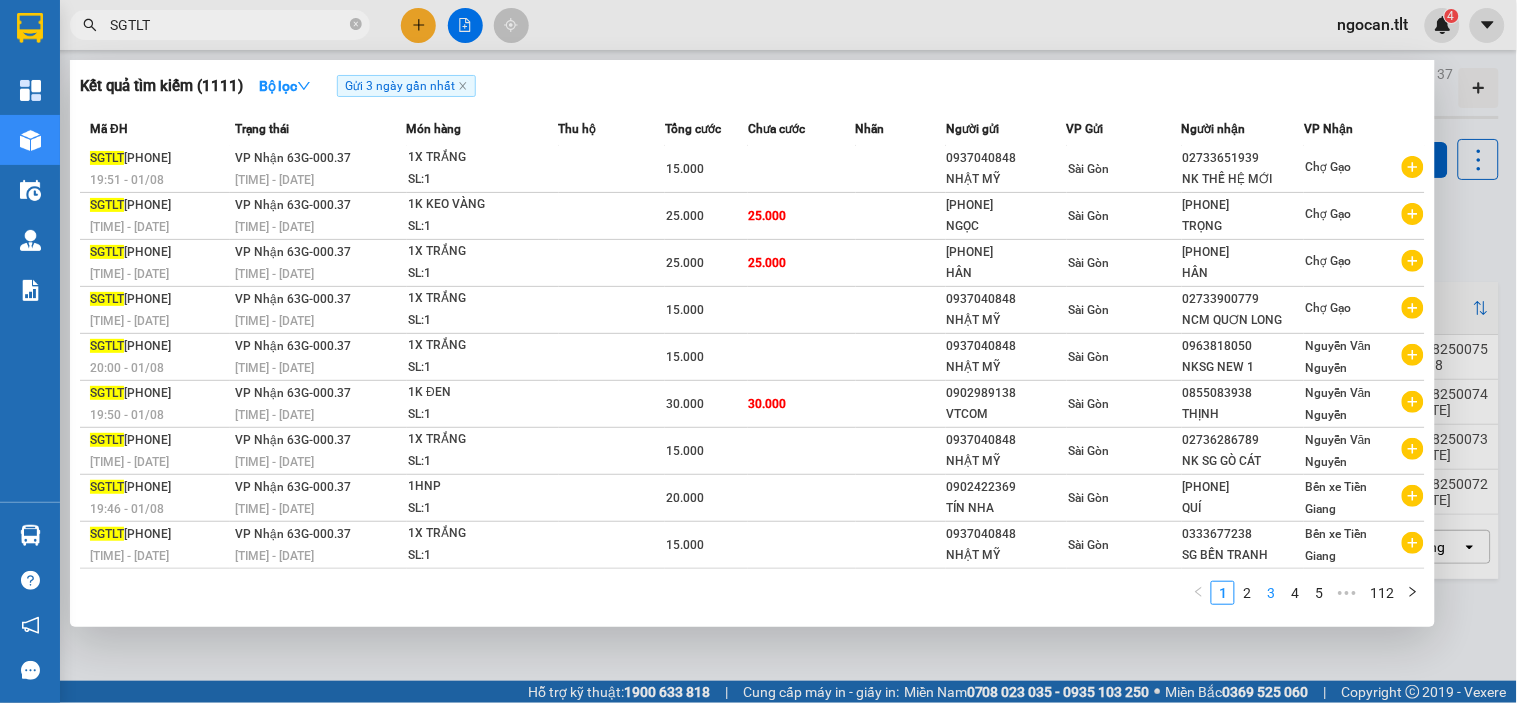 click on "3" at bounding box center (1271, 593) 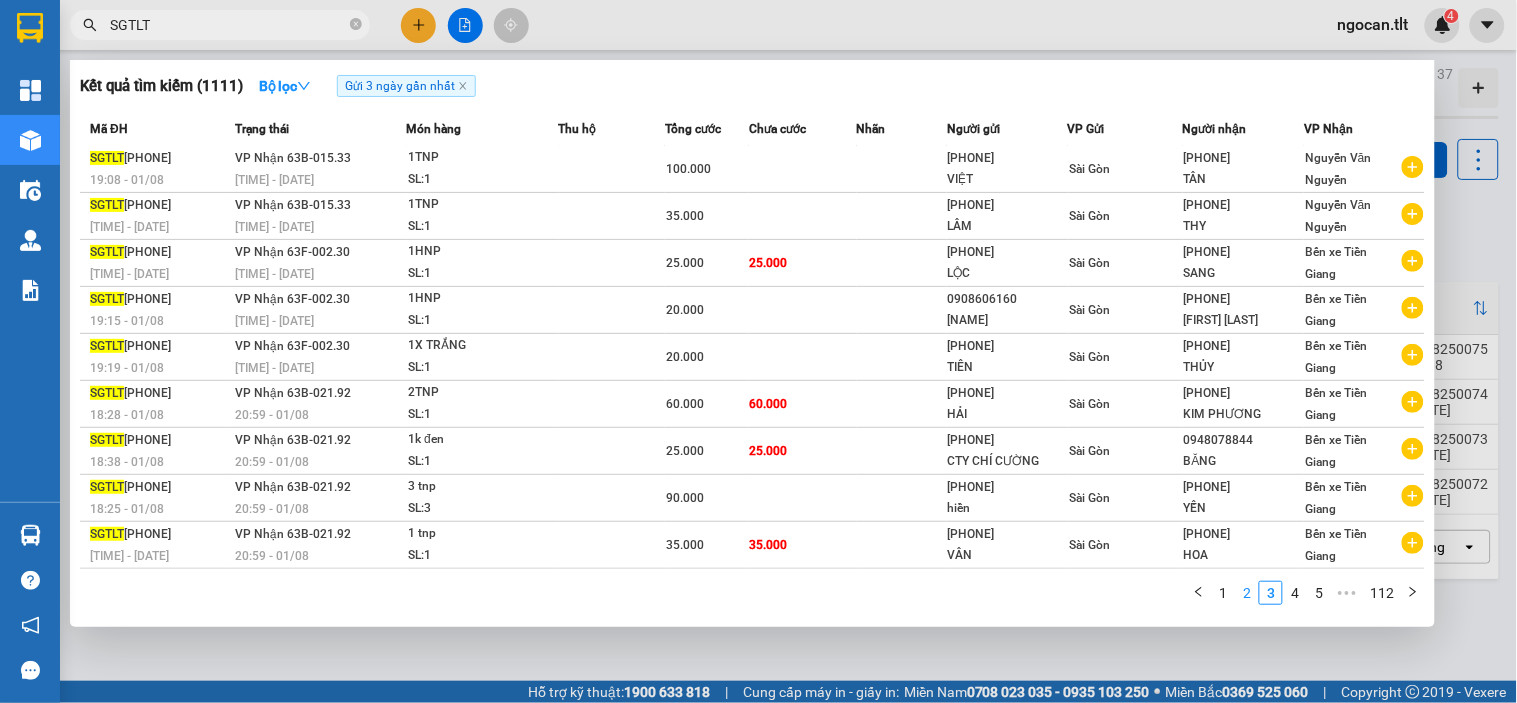click on "2" at bounding box center [1247, 593] 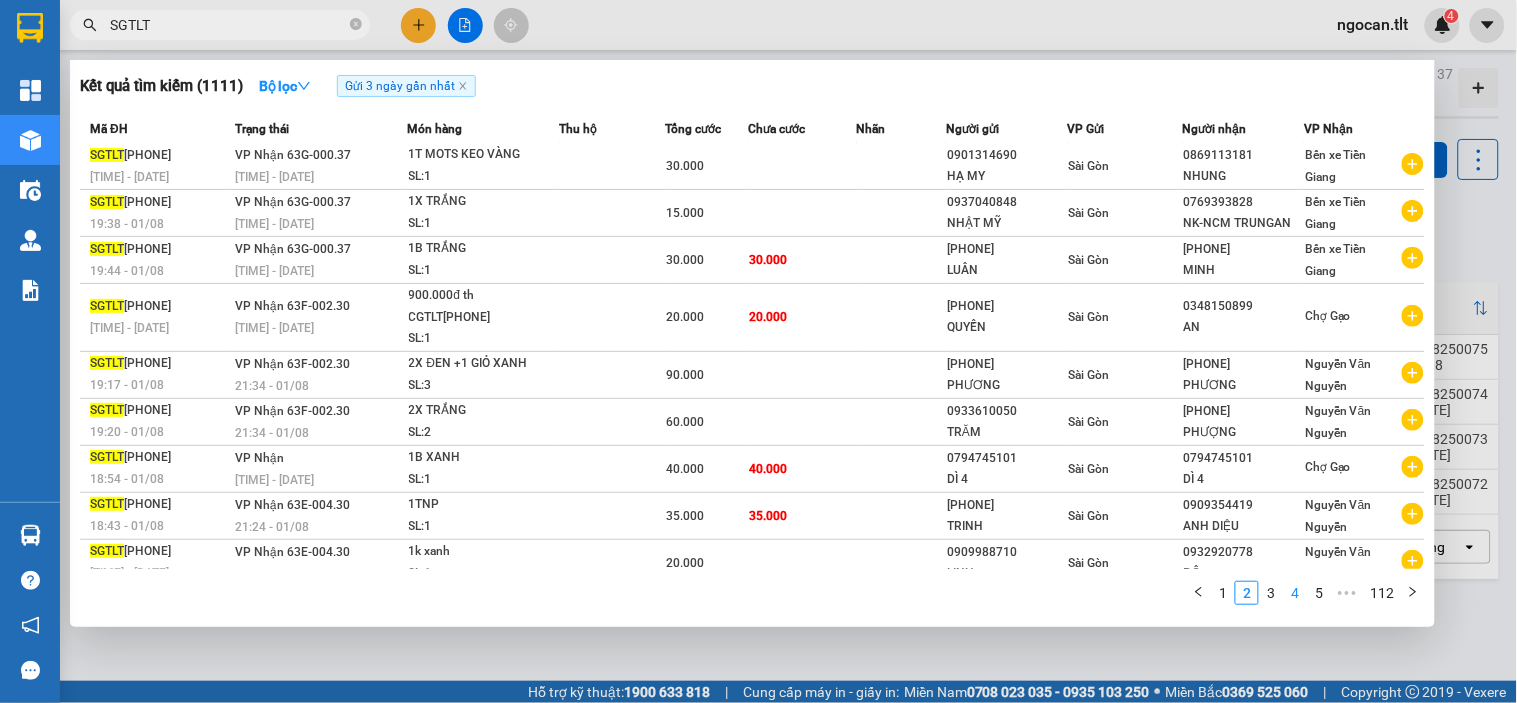 click on "4" at bounding box center [1295, 593] 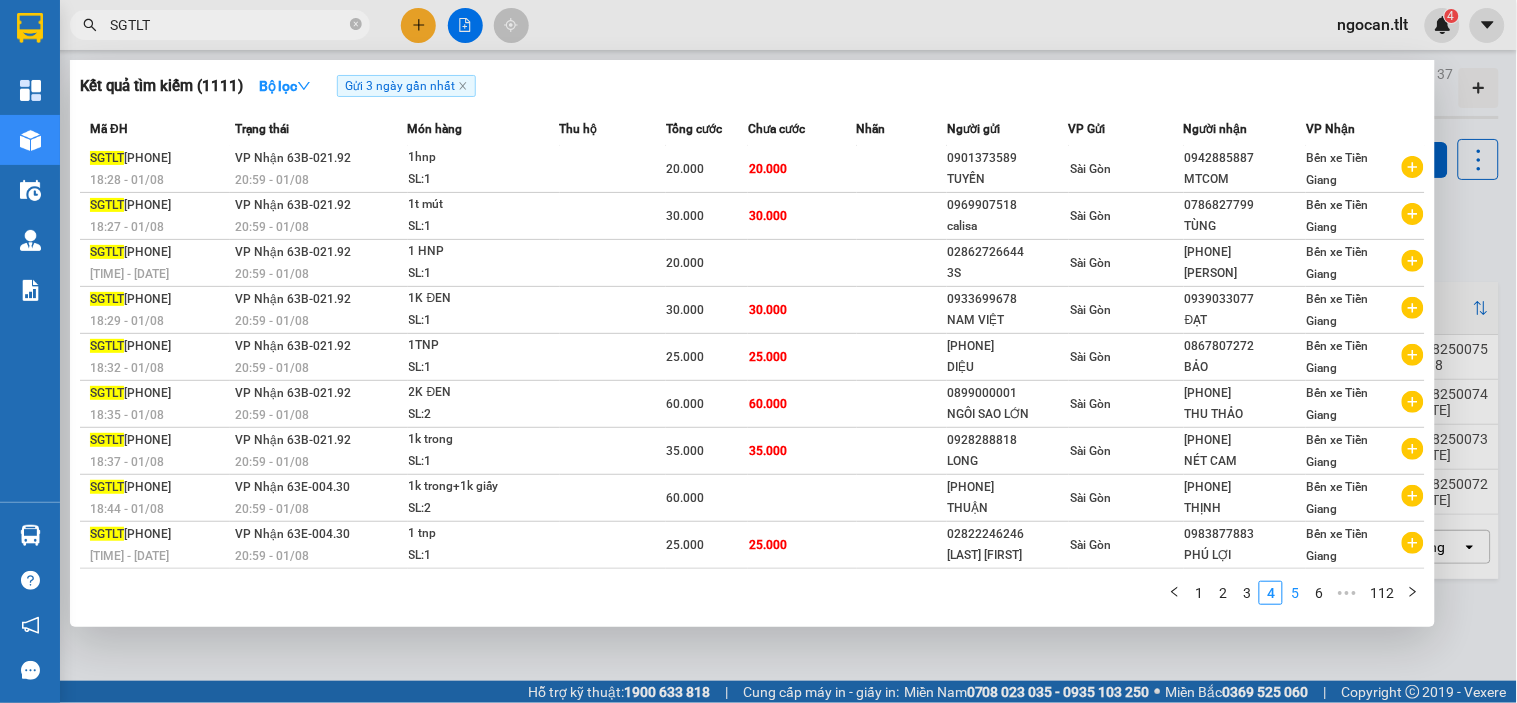 click on "5" at bounding box center [1295, 593] 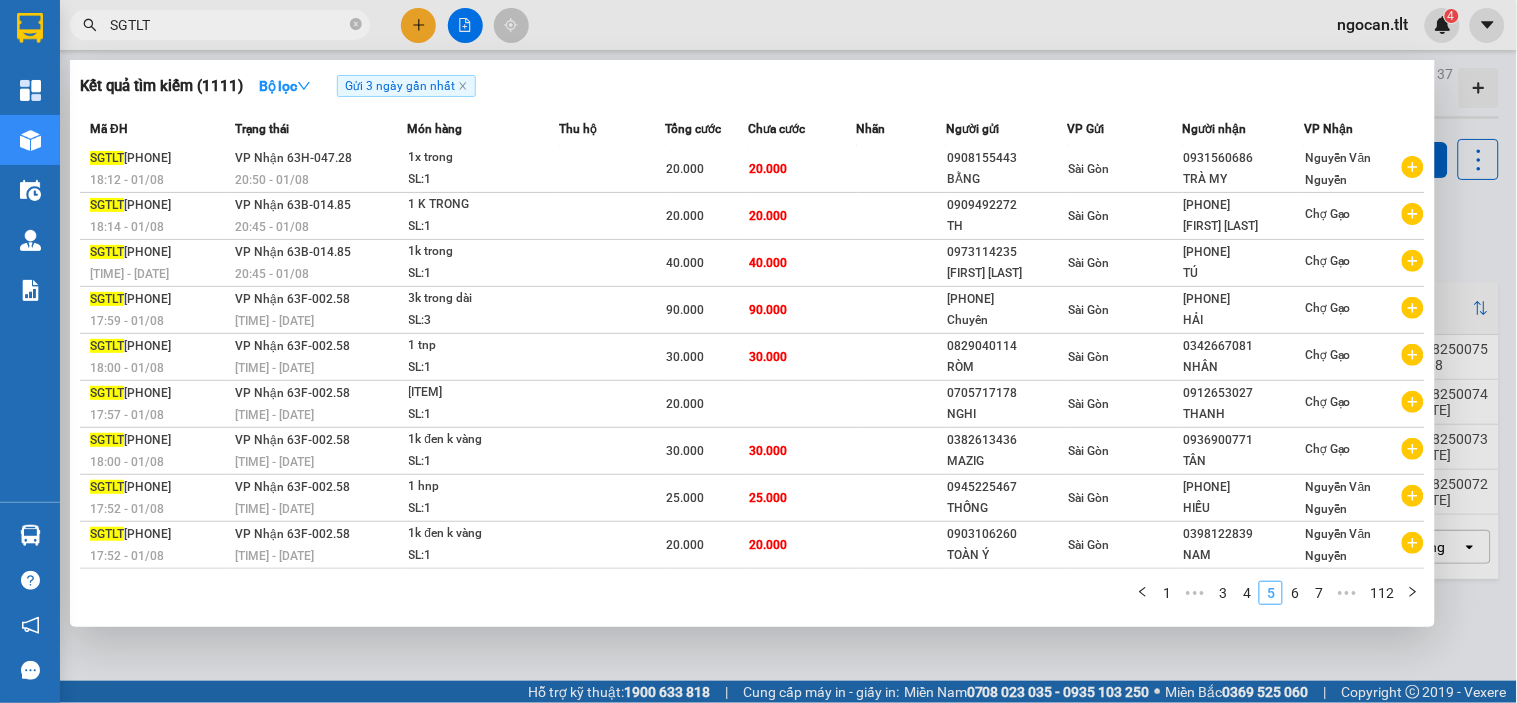 click on "6" at bounding box center [1295, 593] 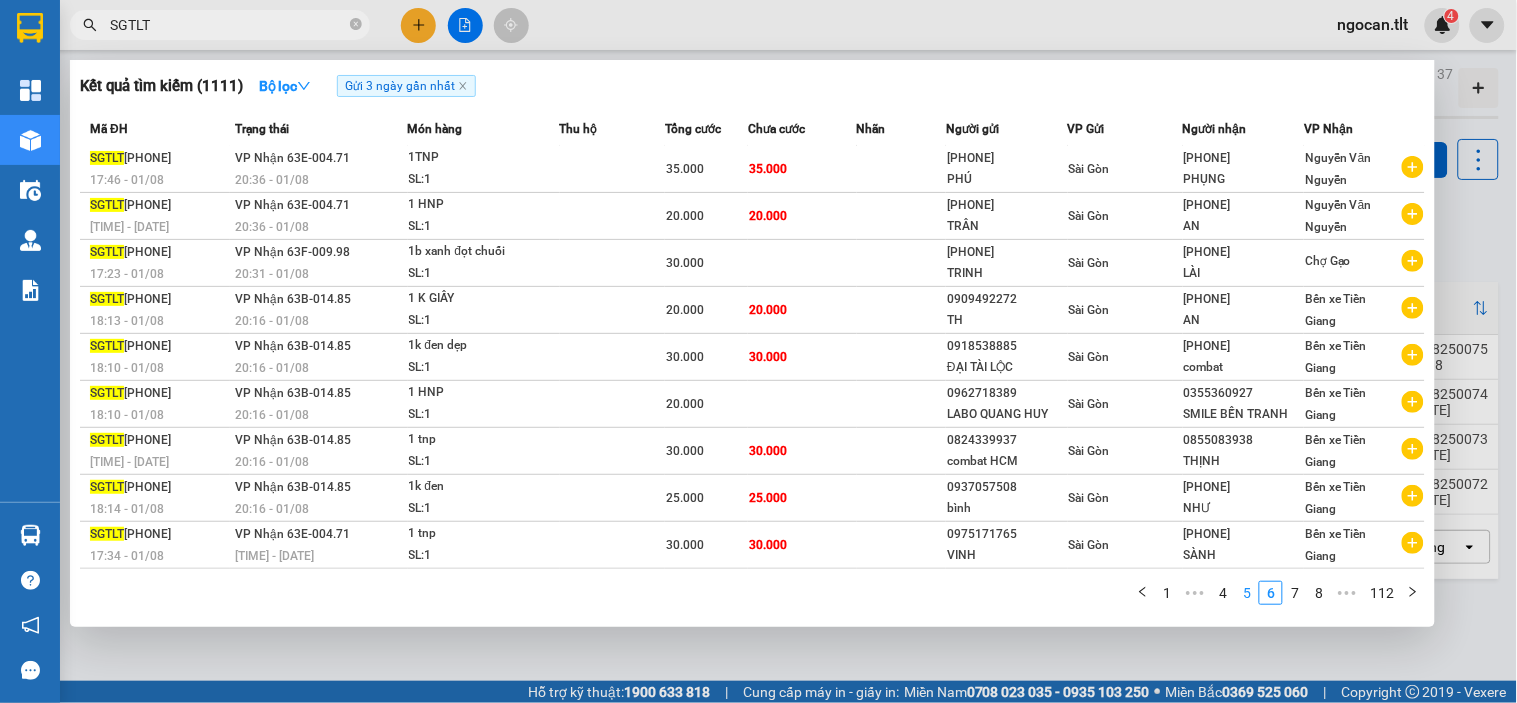 click on "7" at bounding box center (1295, 593) 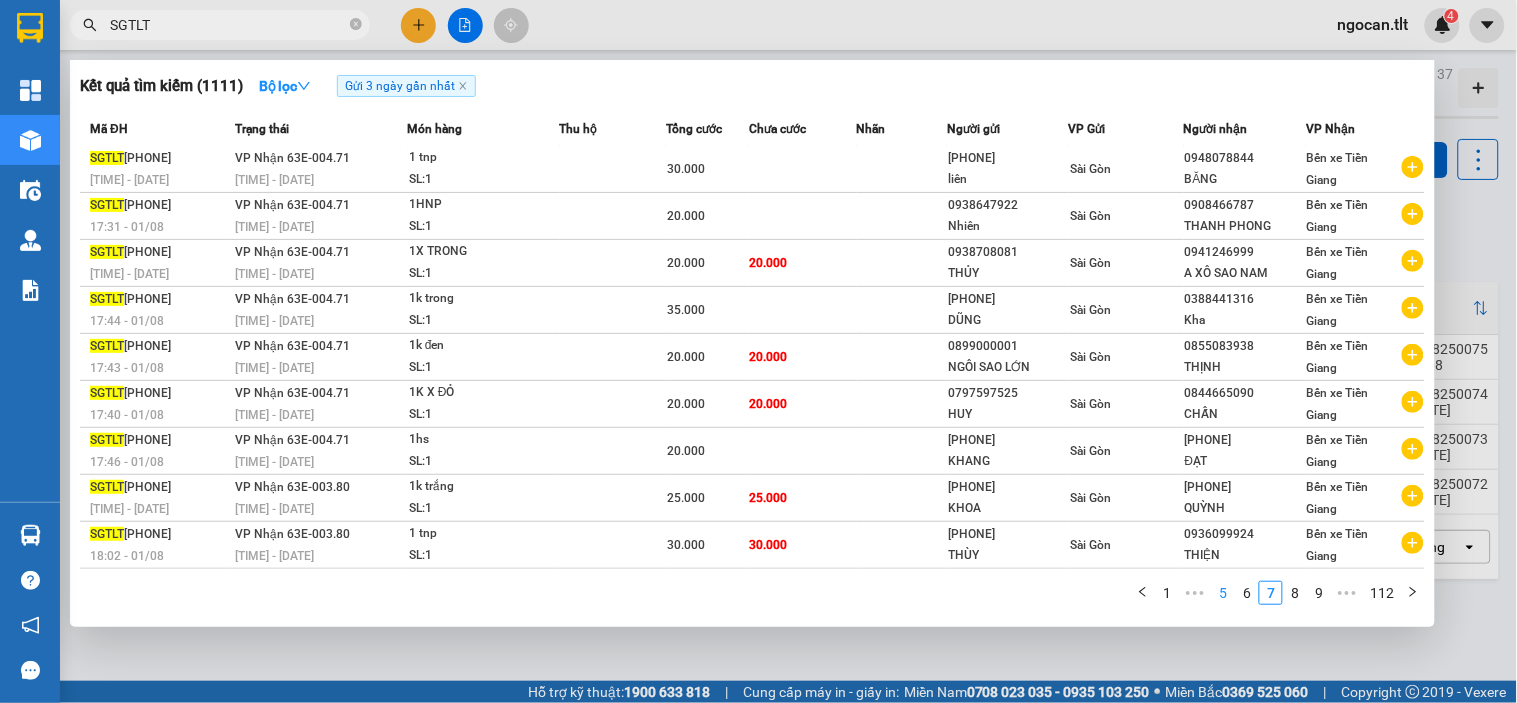 click on "8" at bounding box center (1295, 593) 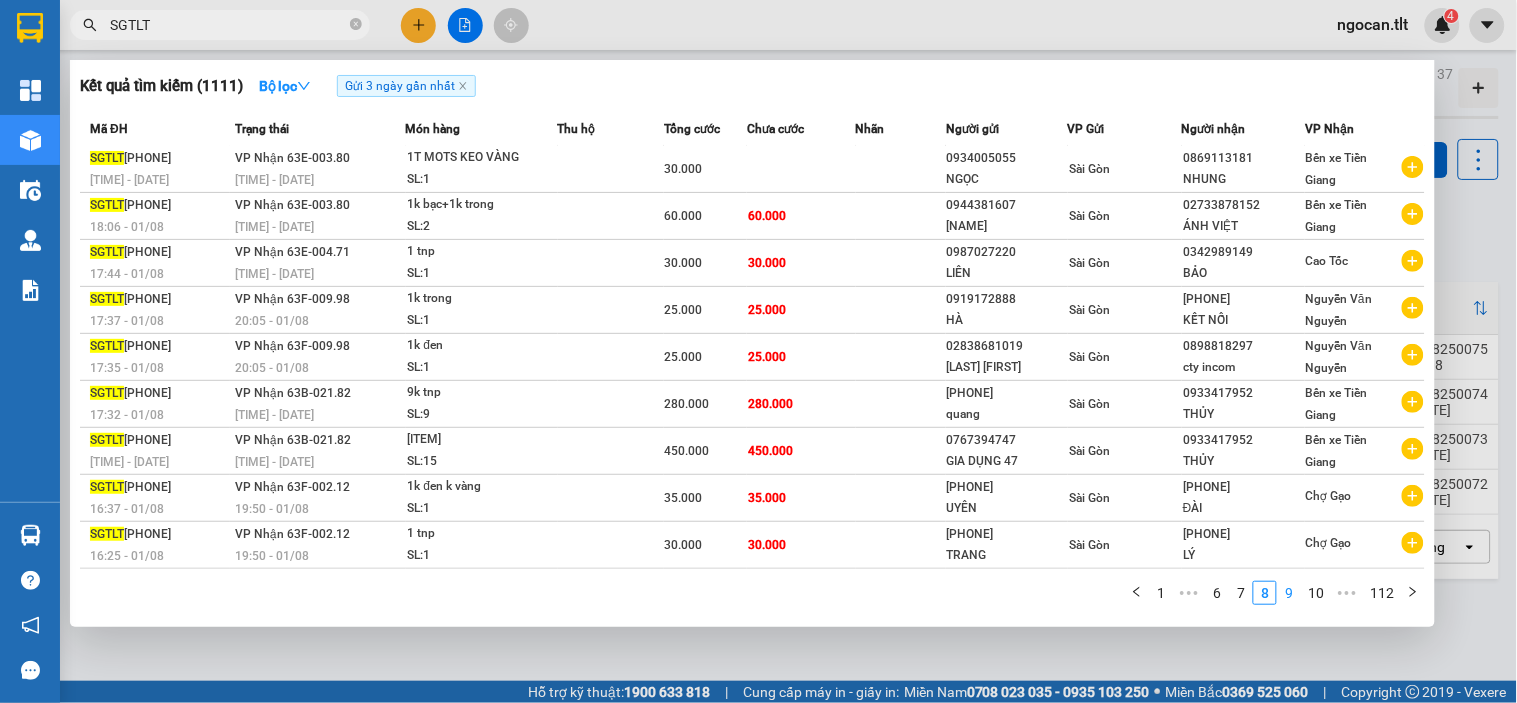 click on "9" at bounding box center (1289, 593) 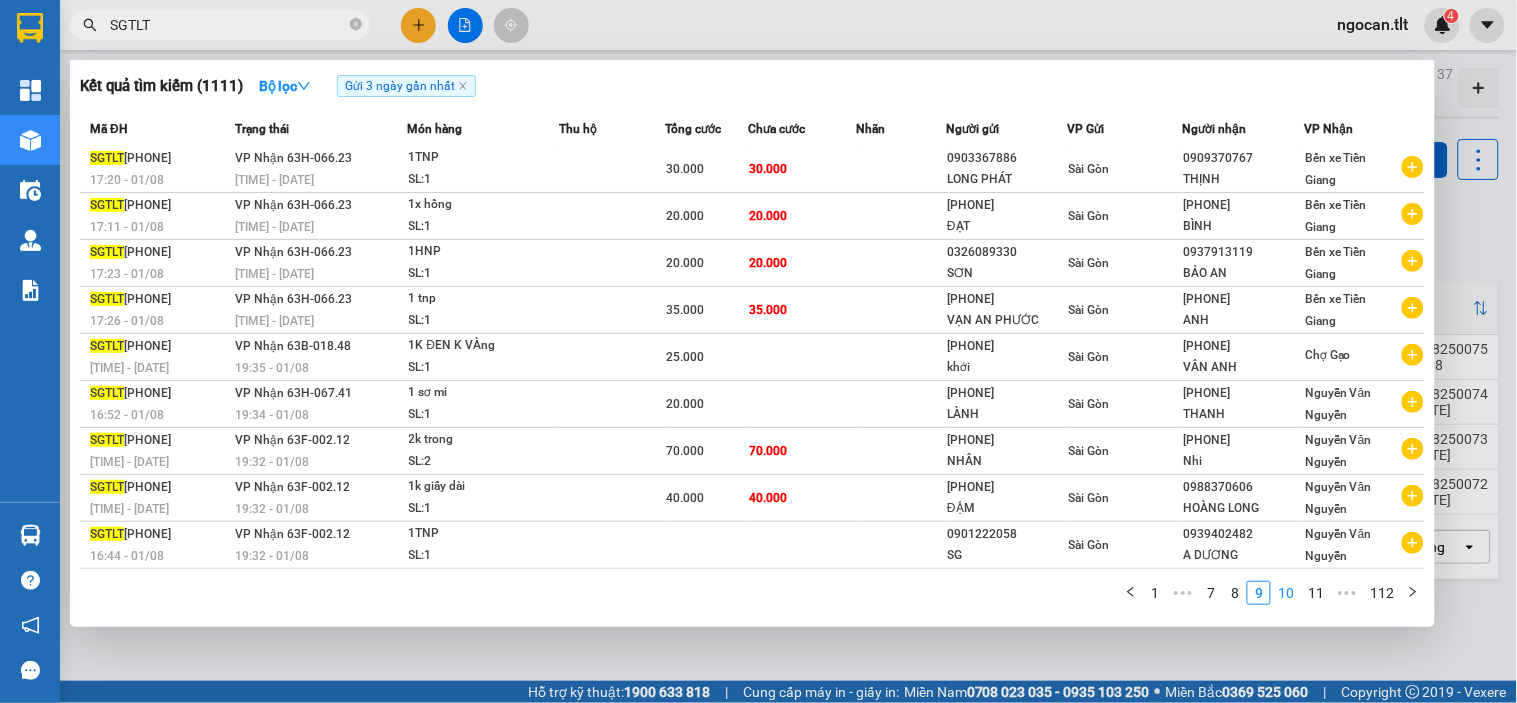 click on "10" at bounding box center [1286, 593] 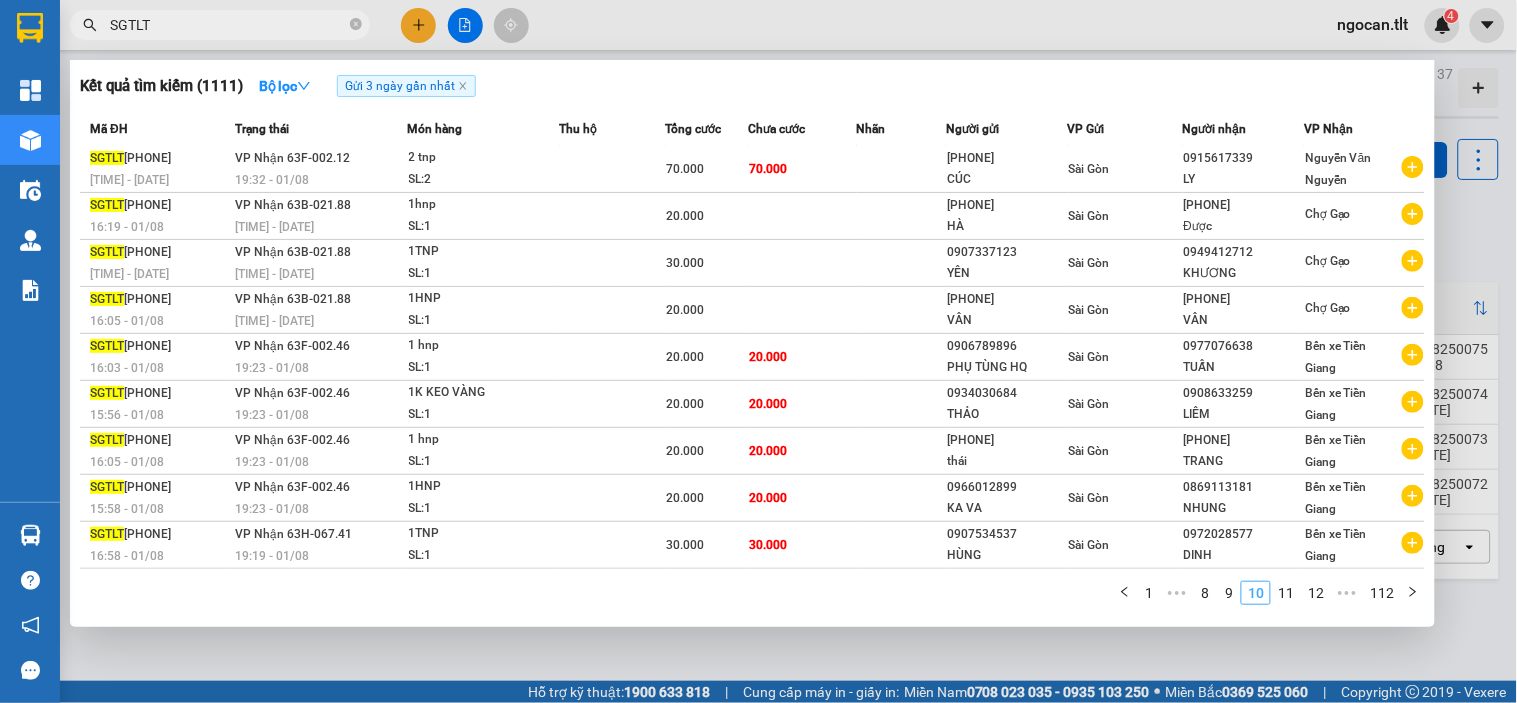 click on "11" at bounding box center (1286, 593) 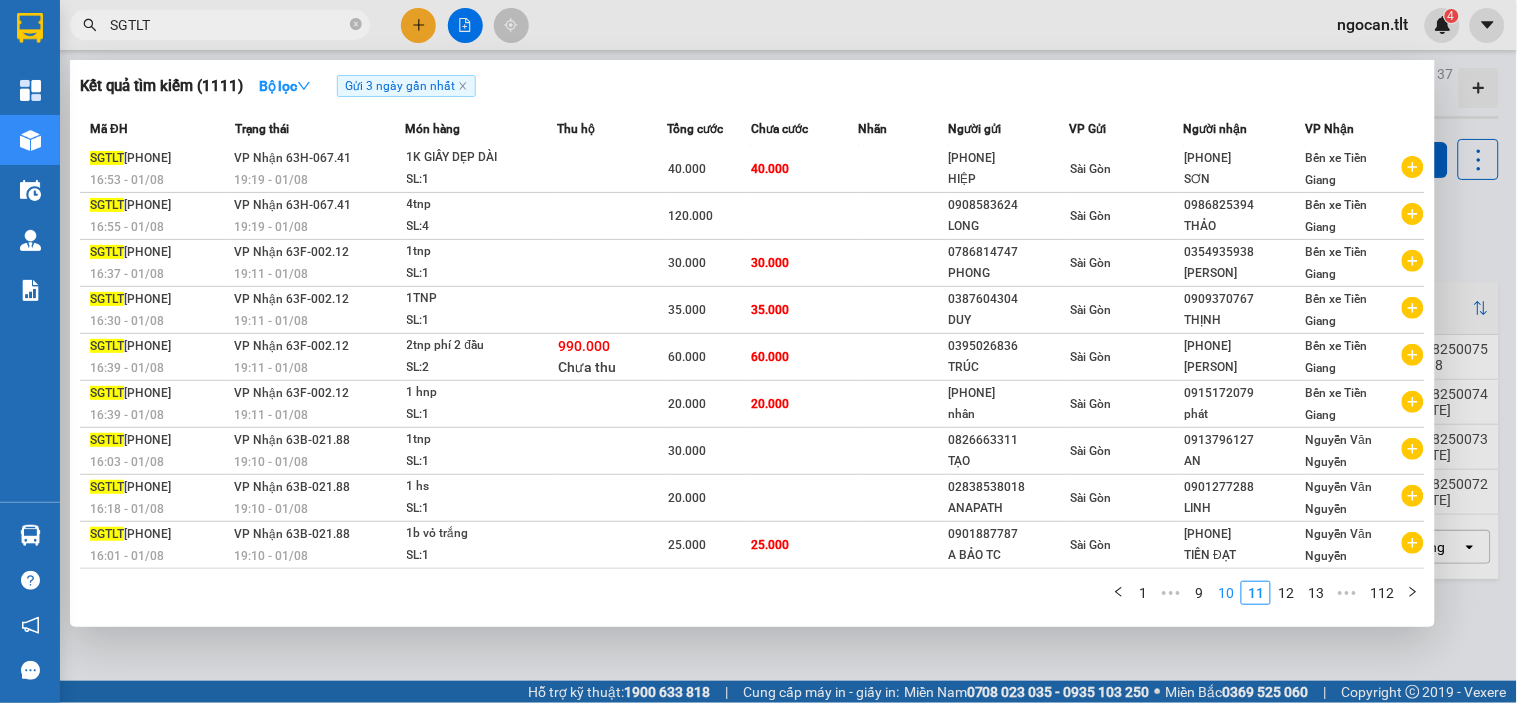 click on "12" at bounding box center [1286, 593] 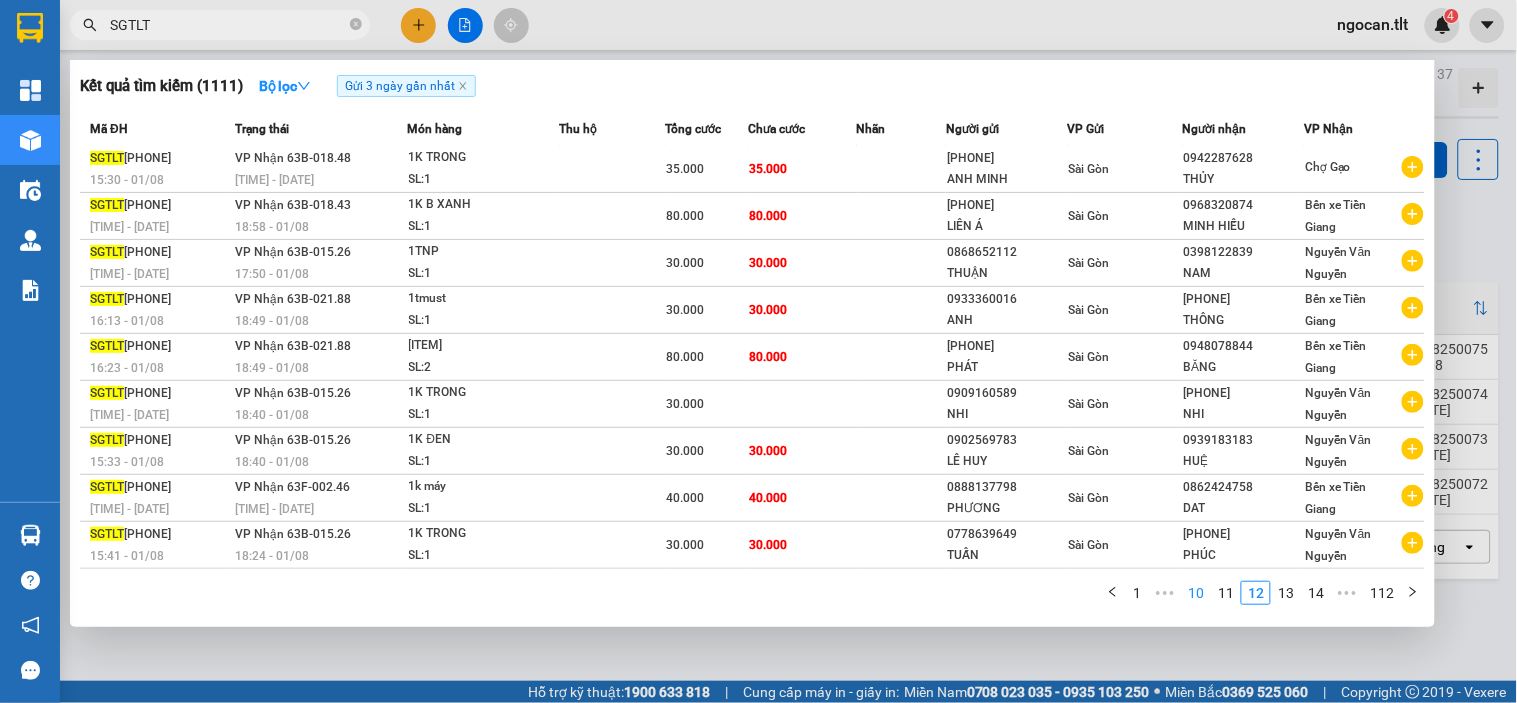 click on "13" at bounding box center [1286, 593] 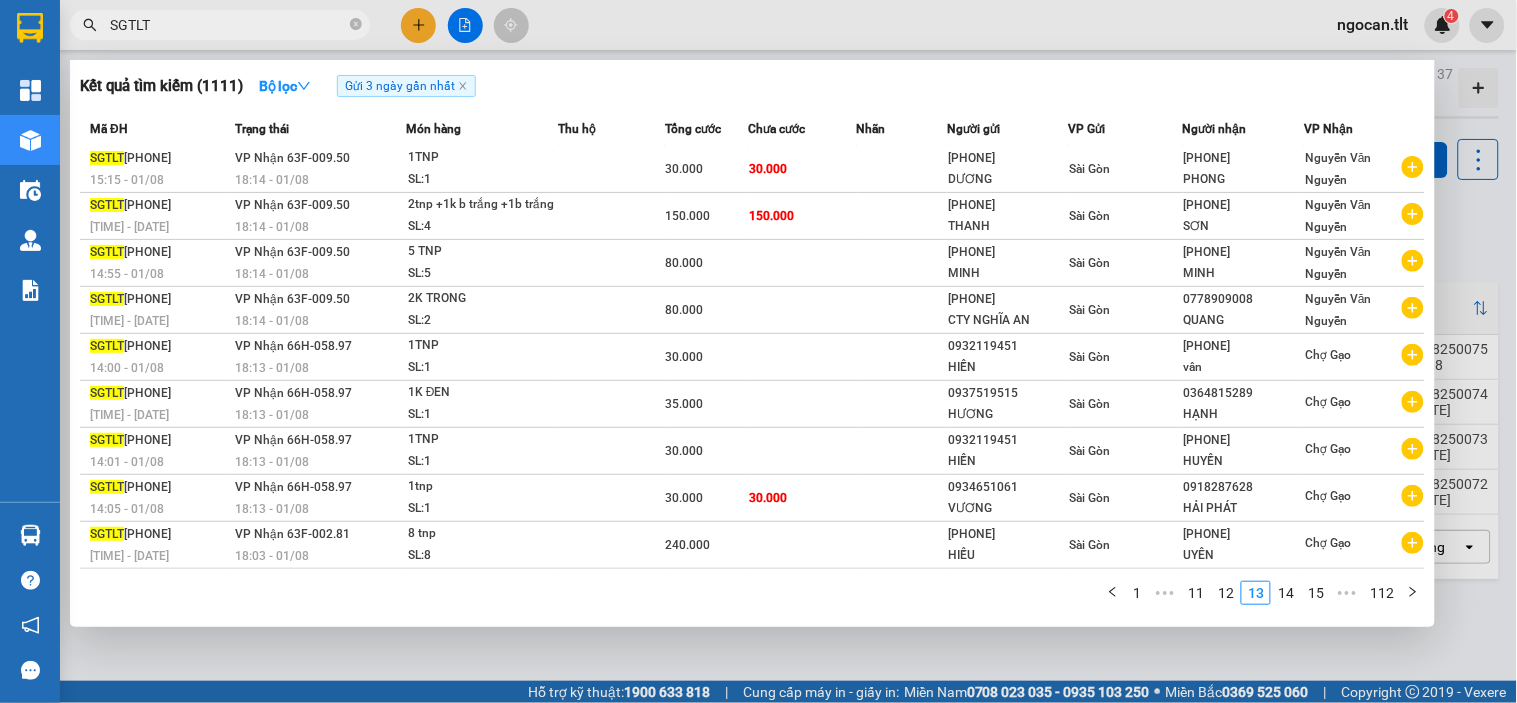 click on "14" at bounding box center [1286, 593] 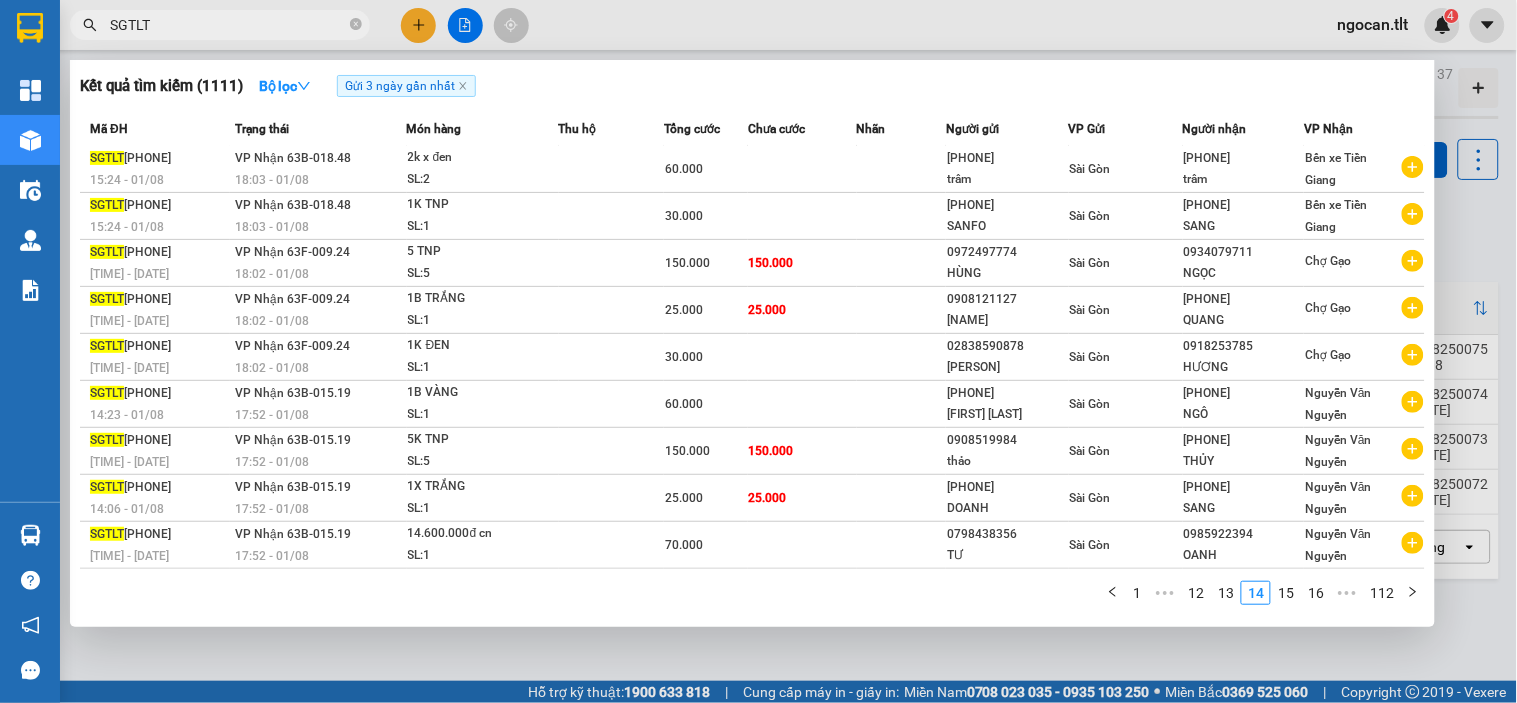 click on "15" at bounding box center [1286, 593] 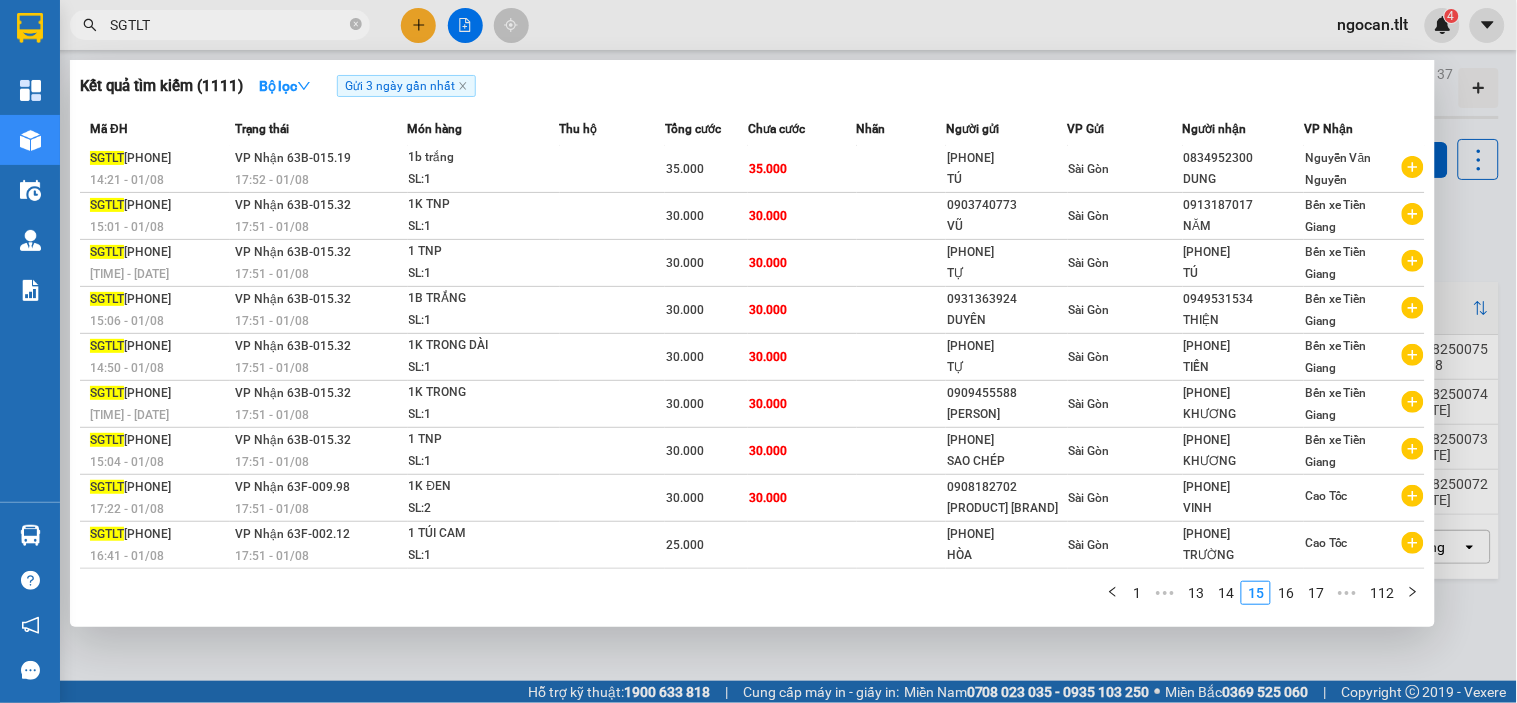 click on "16" at bounding box center [1286, 593] 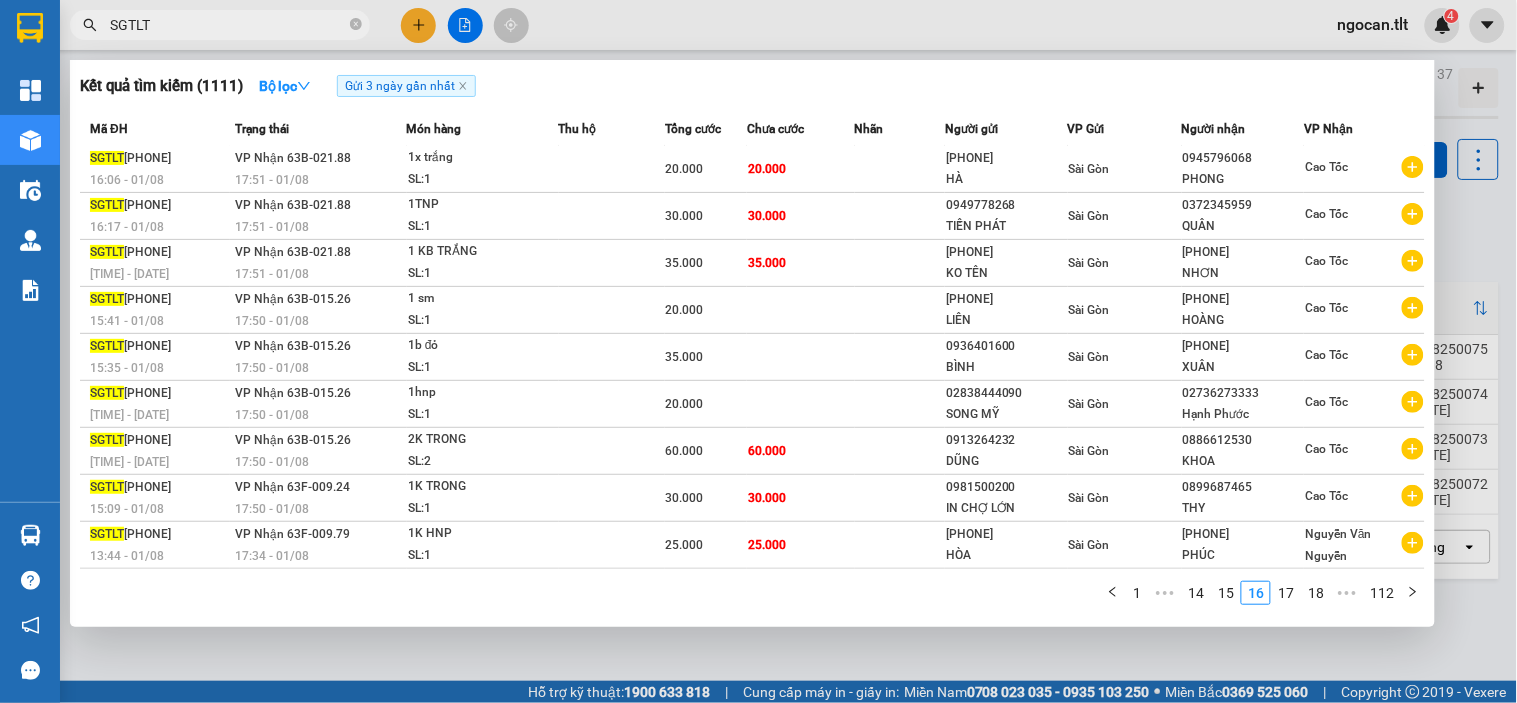 click on "17" at bounding box center [1286, 593] 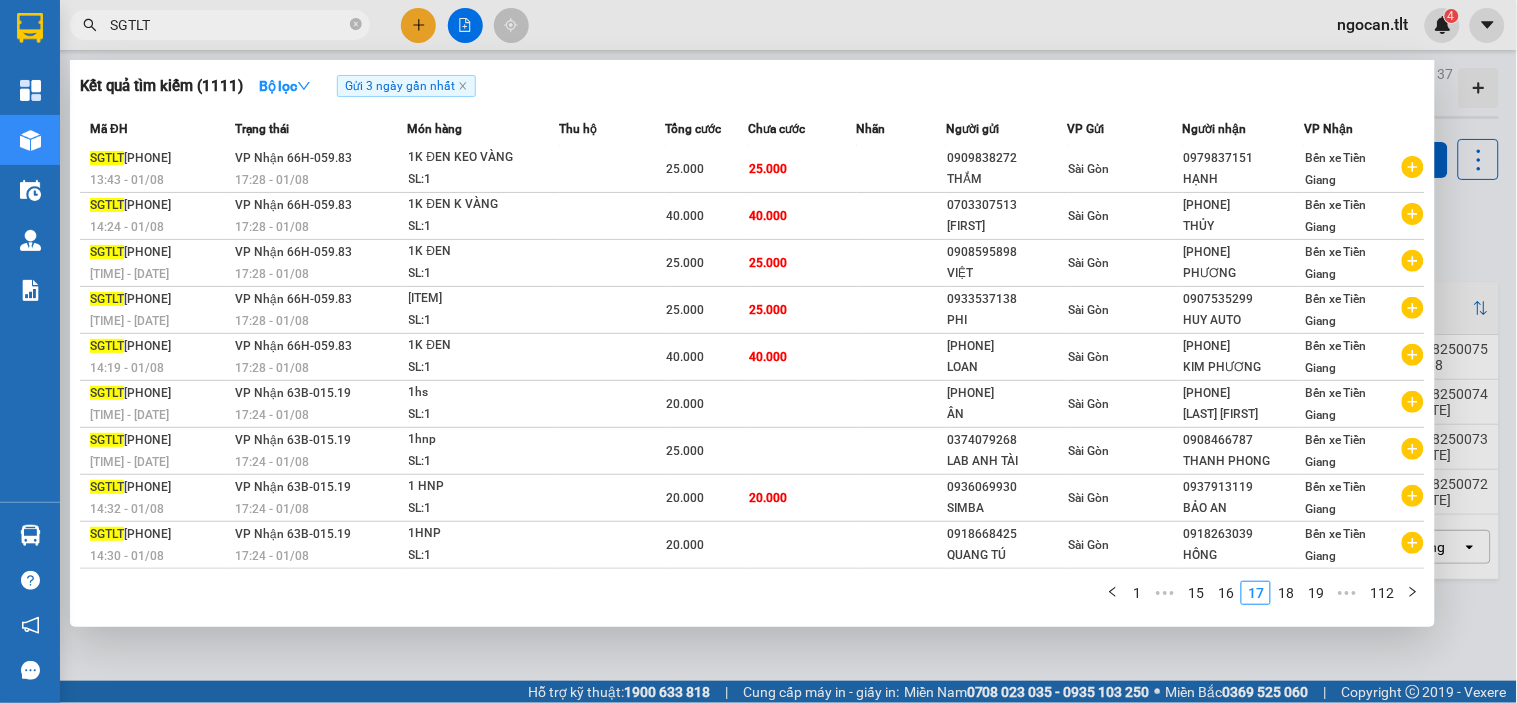 click on "18" at bounding box center [1286, 593] 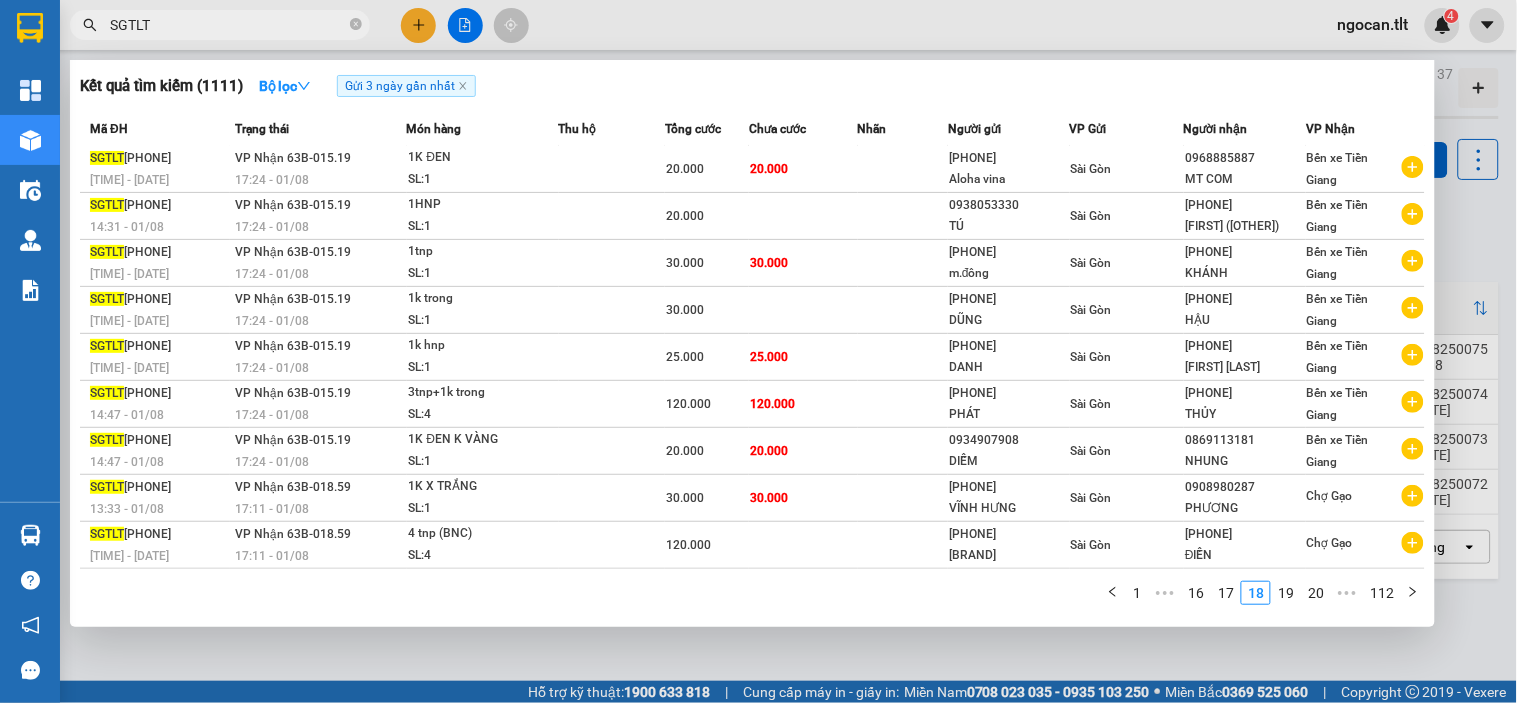 click on "19" at bounding box center [1286, 593] 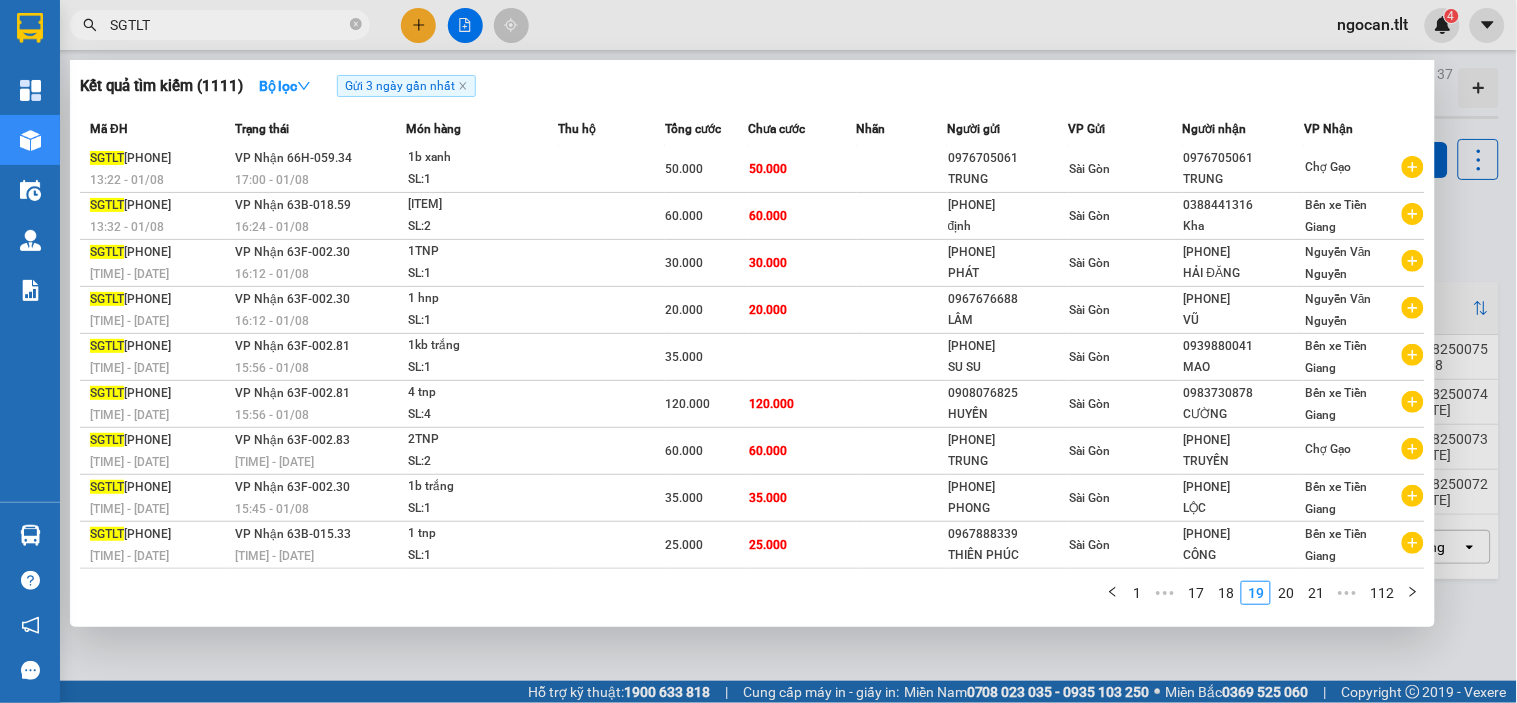 click on "20" at bounding box center [1286, 593] 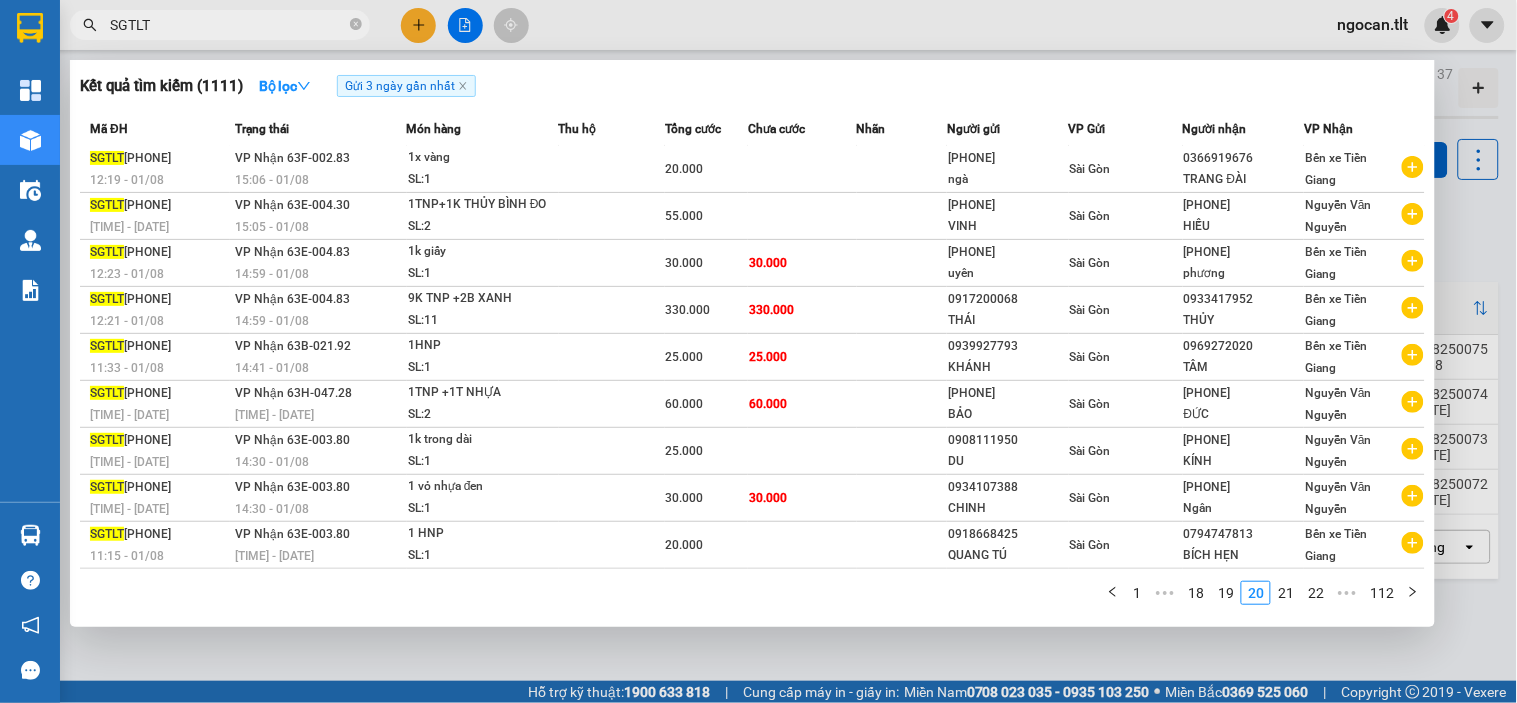 click on "21" at bounding box center [1286, 593] 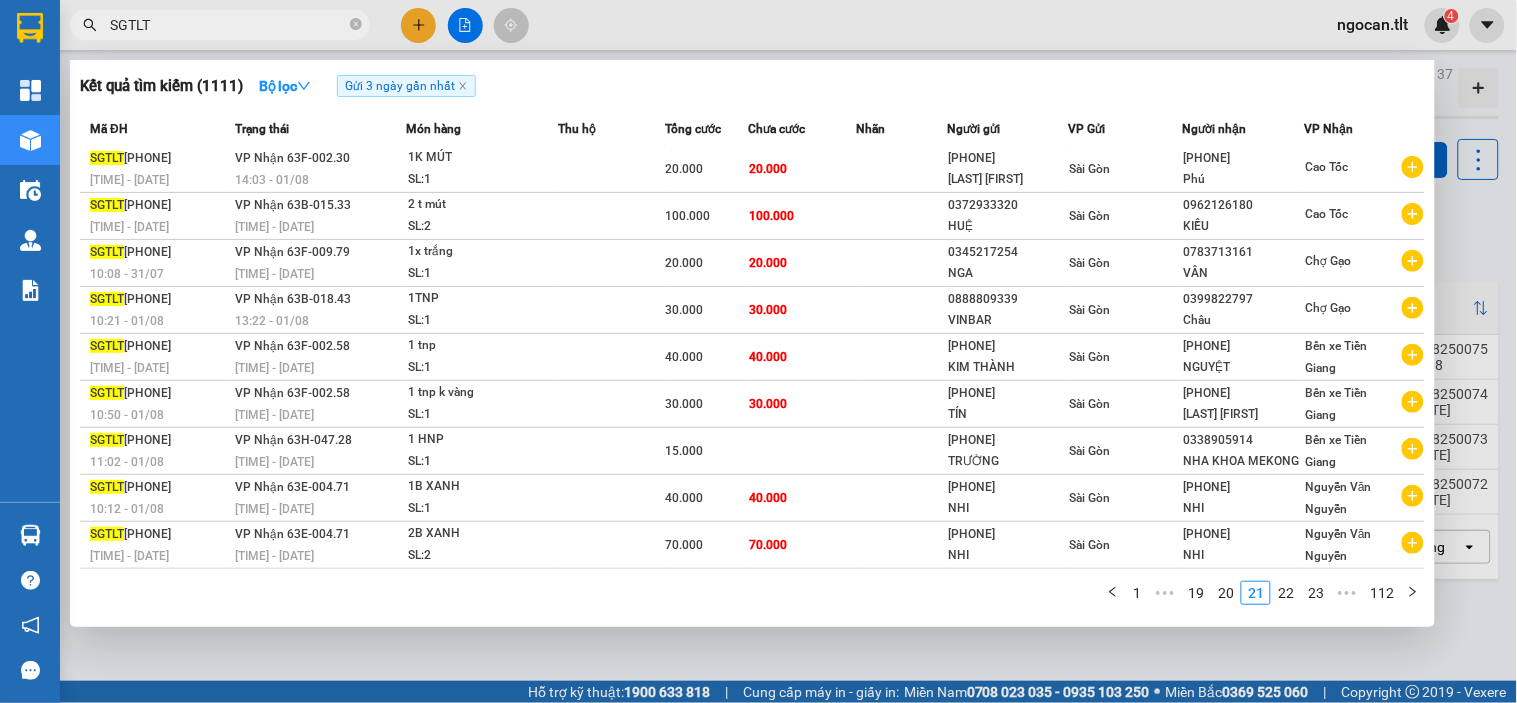 click on "22" at bounding box center [1286, 593] 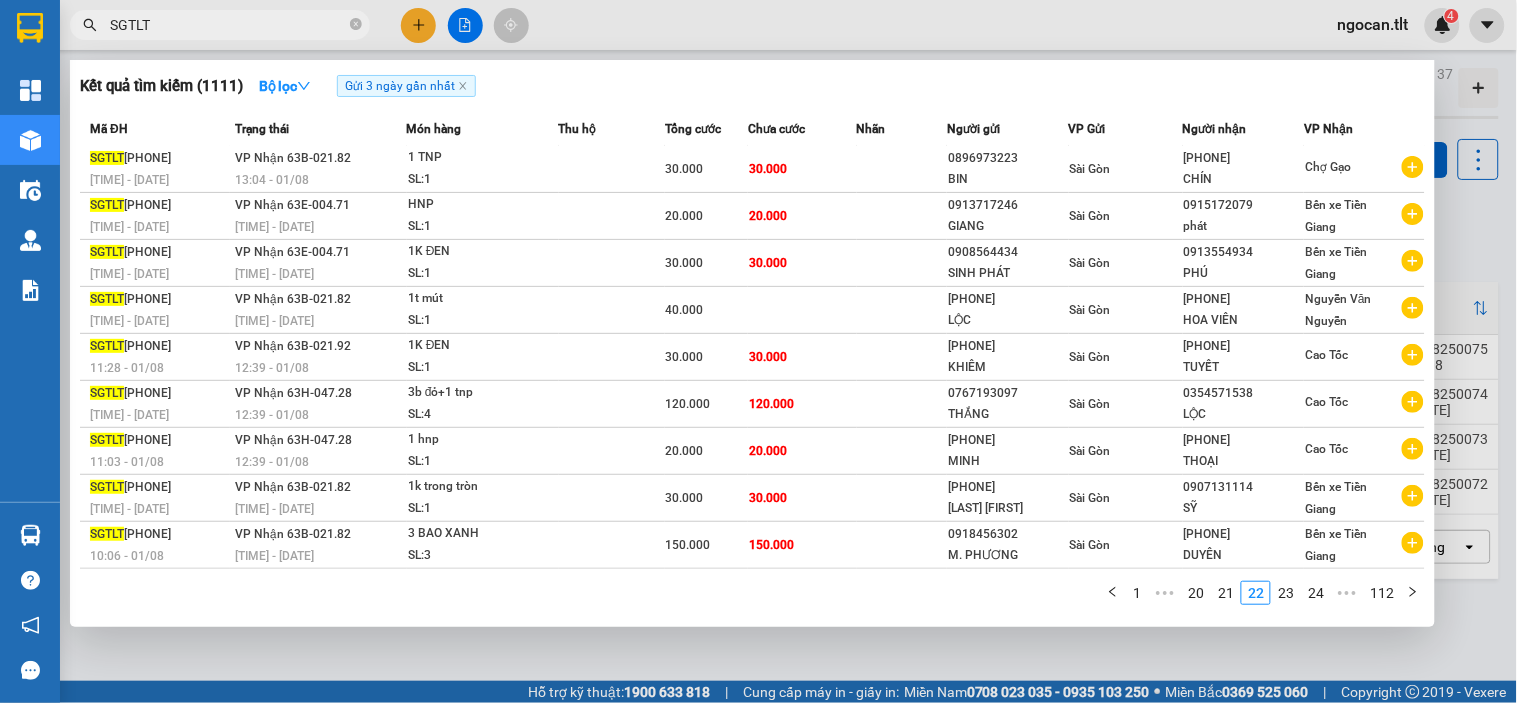 click on "23" at bounding box center [1286, 593] 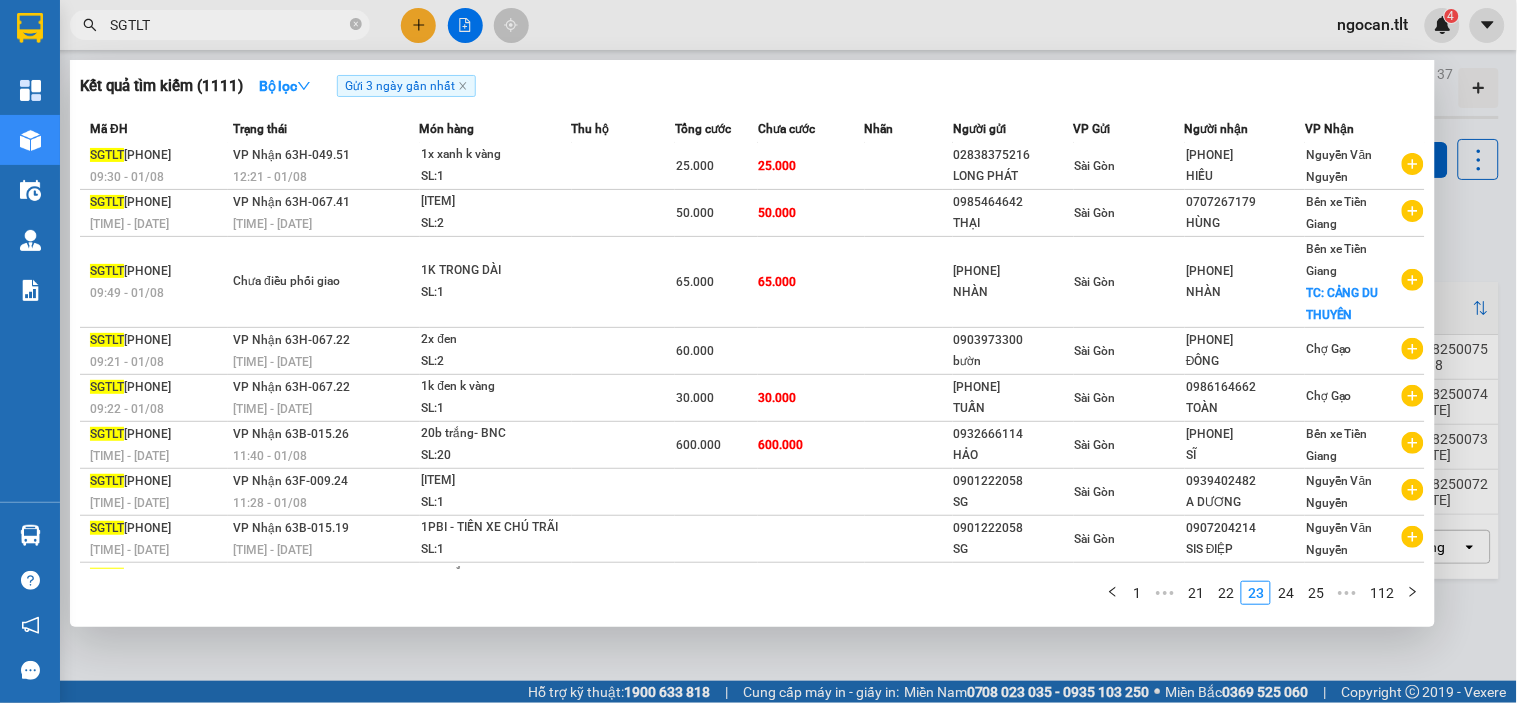 click on "24" at bounding box center (1286, 593) 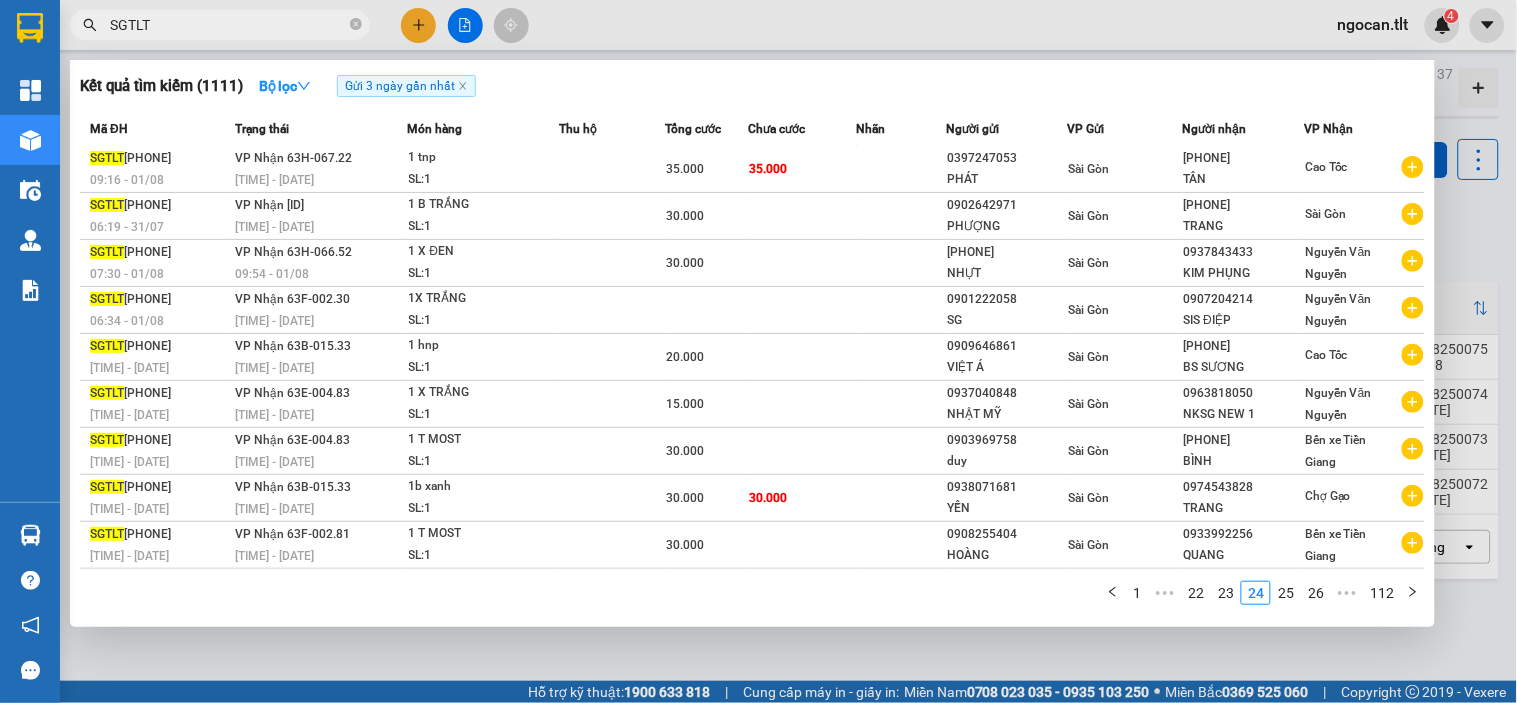 click on "25" at bounding box center (1286, 593) 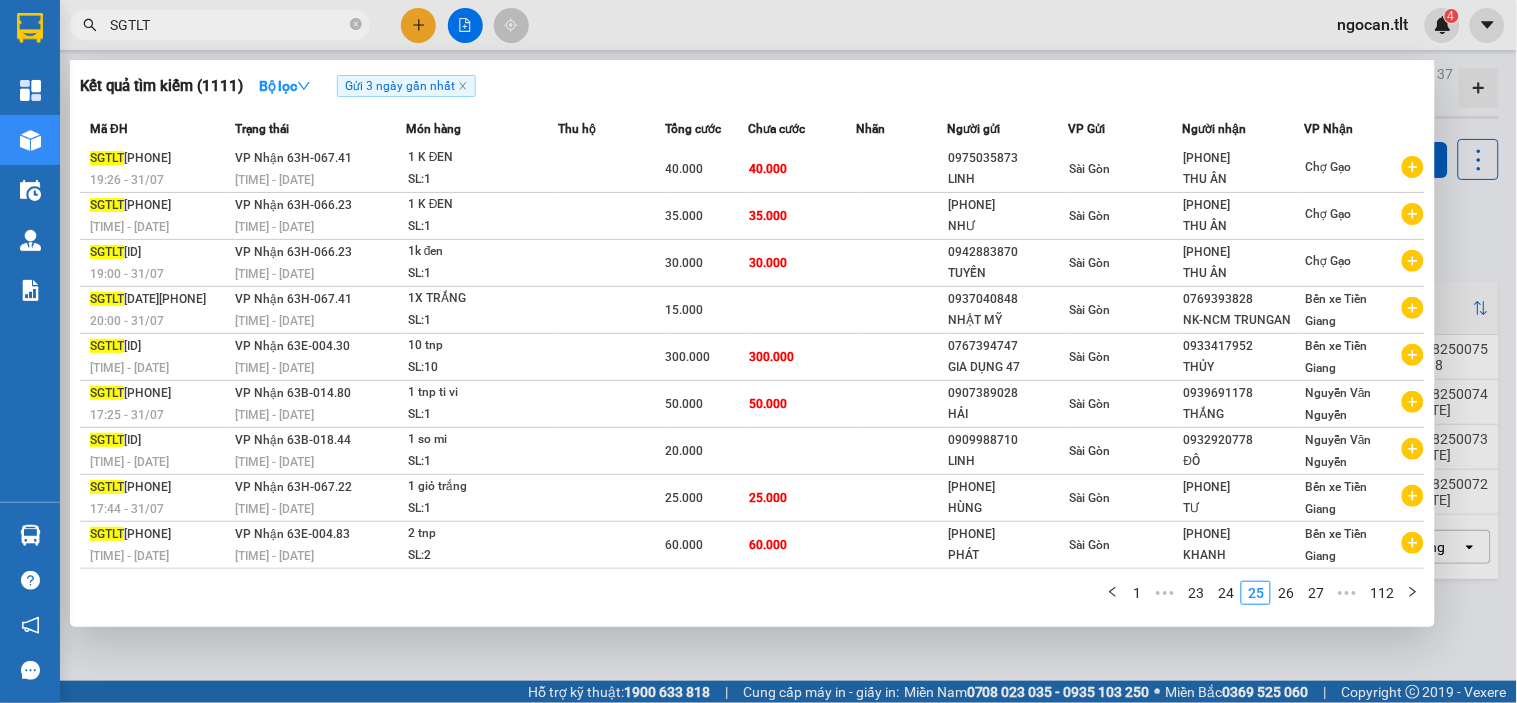 click on "26" at bounding box center (1286, 593) 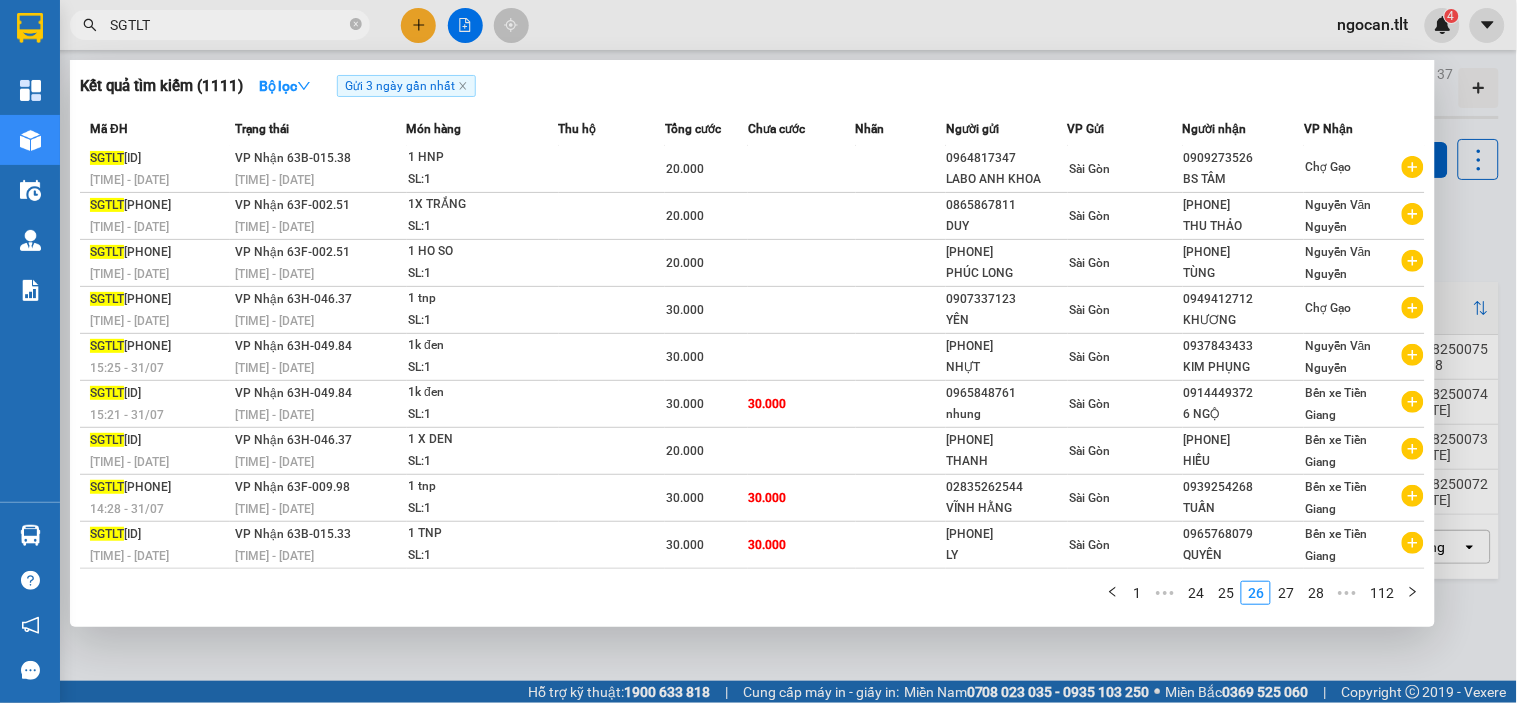 click on "27" at bounding box center [1286, 593] 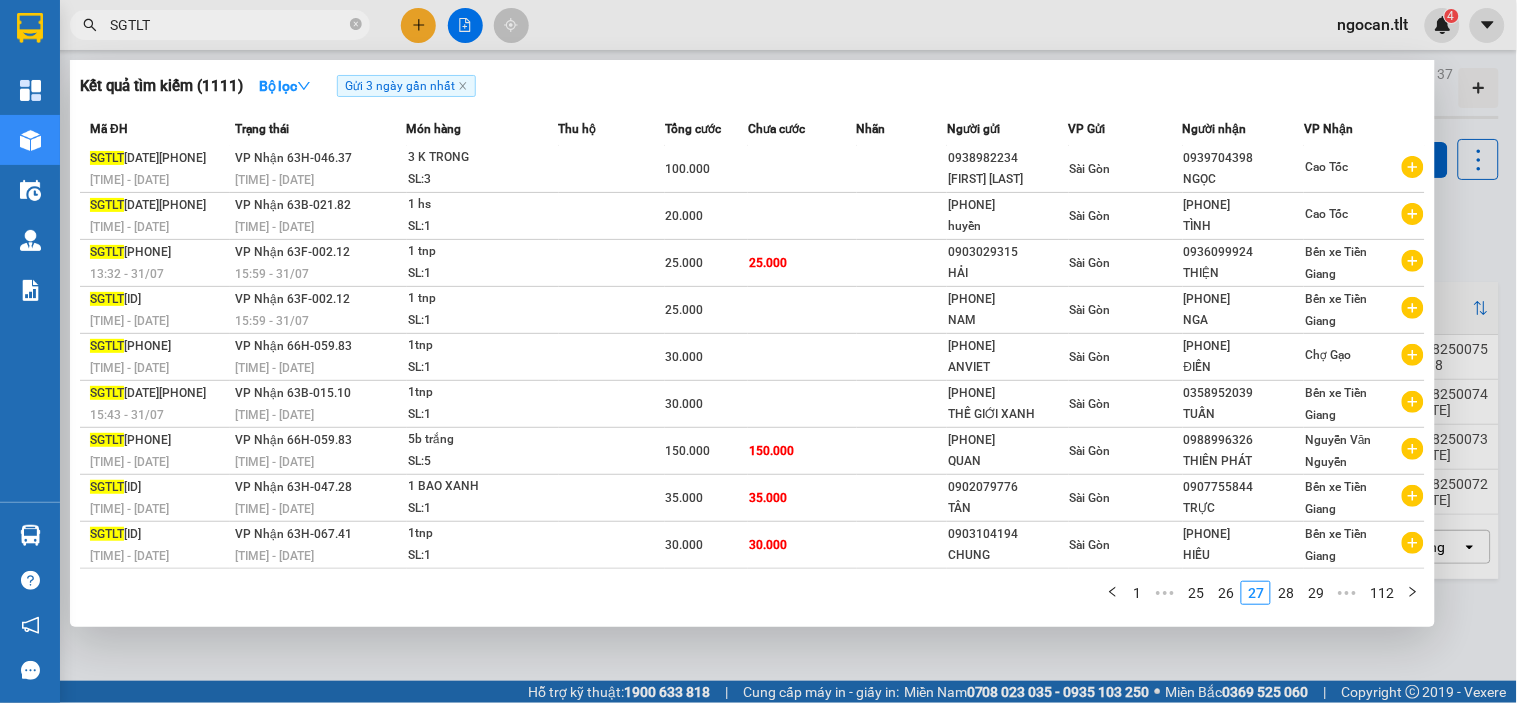 click on "Mã ĐH Trạng thái Món hàng Thu hộ Tổng cước Chưa cước Nhãn Người gửi VP Gửi Người nhận VP Nhận [ID] 14:18 - 31/07 VP Nhận   63B-015.33 16:42 - 31/07 1 HNP SL:  1 20.000 20.000 [PHONE] ĐỒ ĐIỆN  Sài Gòn [PHONE] KHÁNH Bến xe Tiền Giang [ID] 15:16 - 31/07 VP Nhận   63H-046.37 16:38 - 31/07 3 K TRONG SL:  3 100.000 [PHONE] Tường Vy Sài Gòn [PHONE] NGỌC  Cao Tốc [ID] 14:45 - 31/07 VP Nhận   63B-021.82 16:38 - 31/07 1 hs SL:  1 20.000 [PHONE] huyền Sài Gòn [PHONE] TÌNH  Cao Tốc [ID] 13:32 - 31/07 VP Nhận   63F-002.12 15:59 - 31/07 1 tnp SL:  1 25.000 25.000 [PHONE] HẢI Sài Gòn [PHONE] THIỆN Bến xe Tiền Giang [ID] 13:39 - 31/07 VP Nhận   63F-002.12 15:59 - 31/07 1 tnp SL:  1 25.000 [PHONE] NAM  Sài Gòn [PHONE] NGA Bến xe Tiền Giang [ID] 13:05 - 31/07 VP Nhận   66H-059.83 15:55 - 31/07 1tnp SL:  1 30.000 [PHONE] ANVIET" at bounding box center [752, 364] 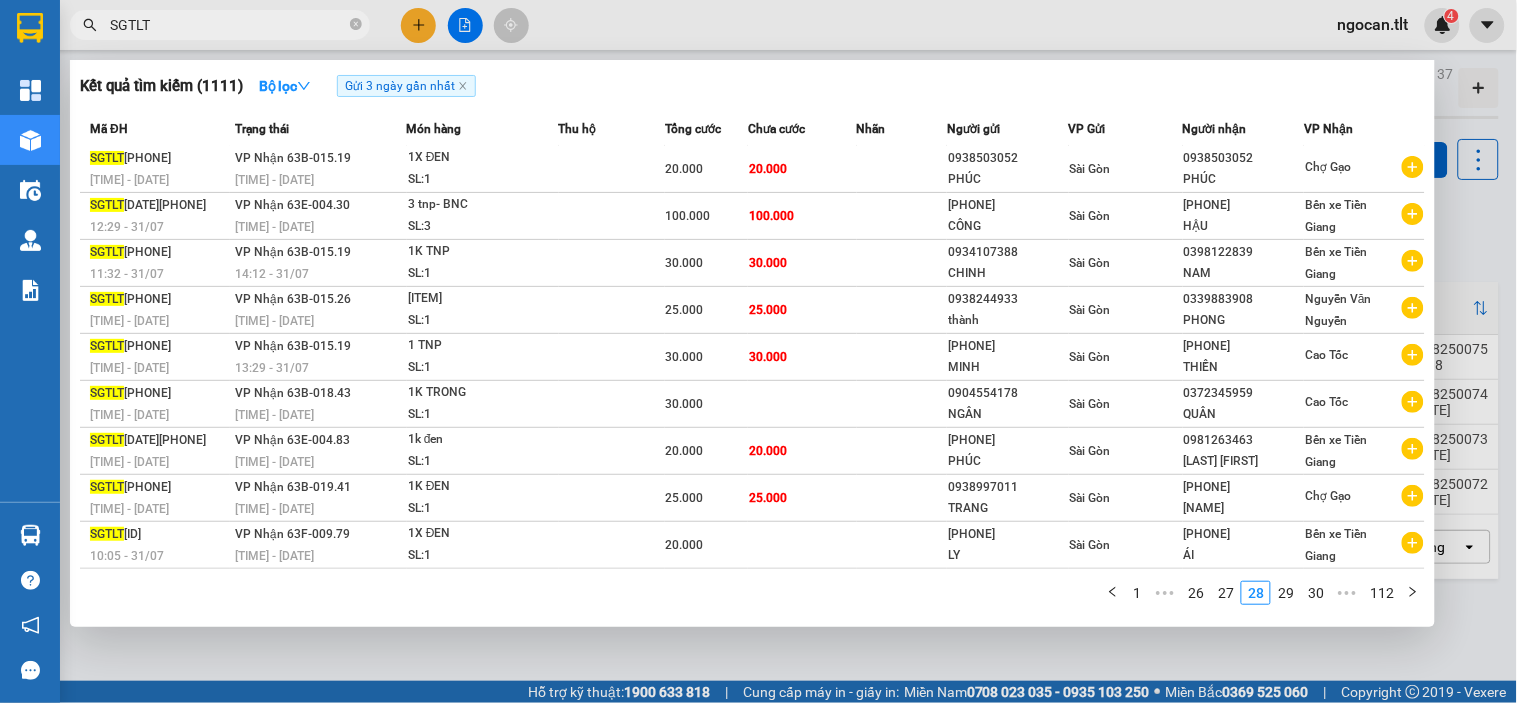 click on "29" at bounding box center (1286, 593) 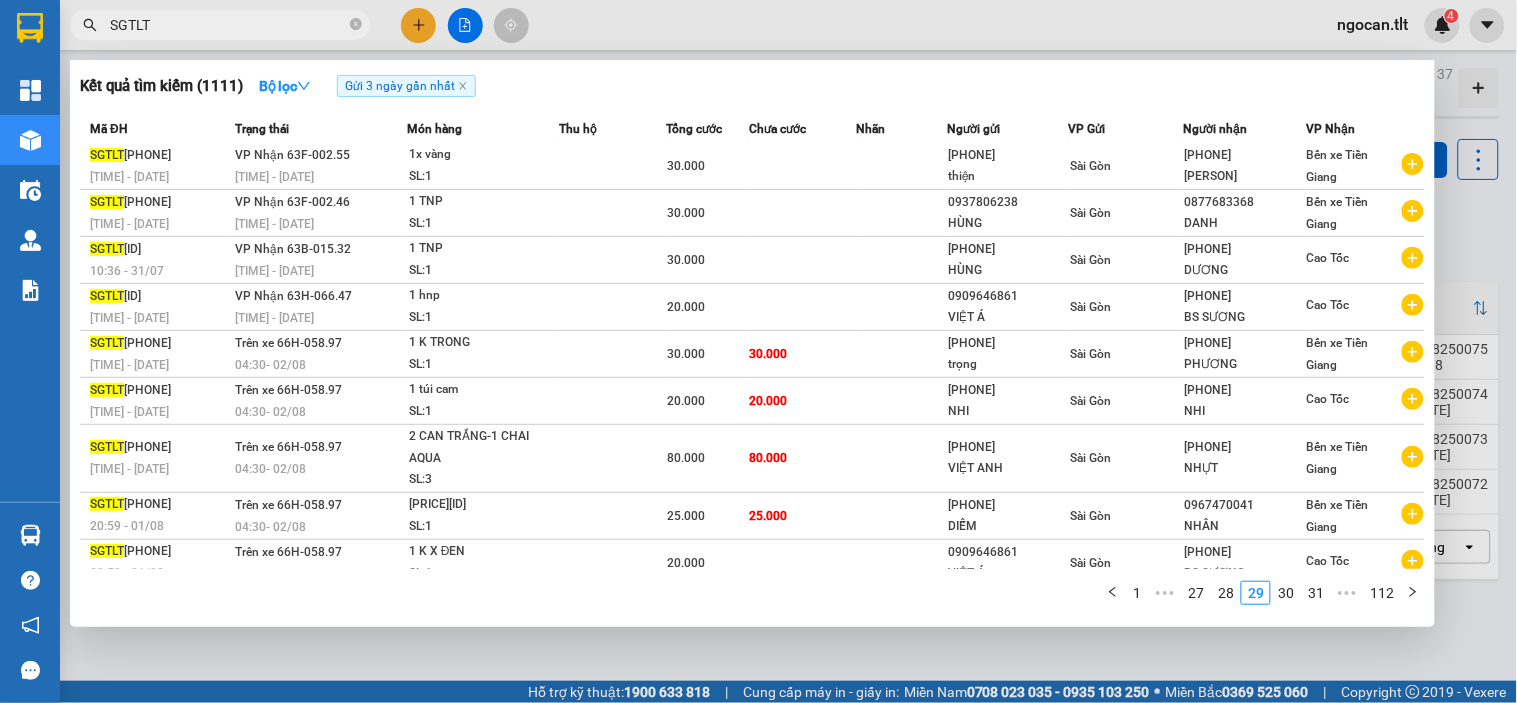 click on "30" at bounding box center [1286, 593] 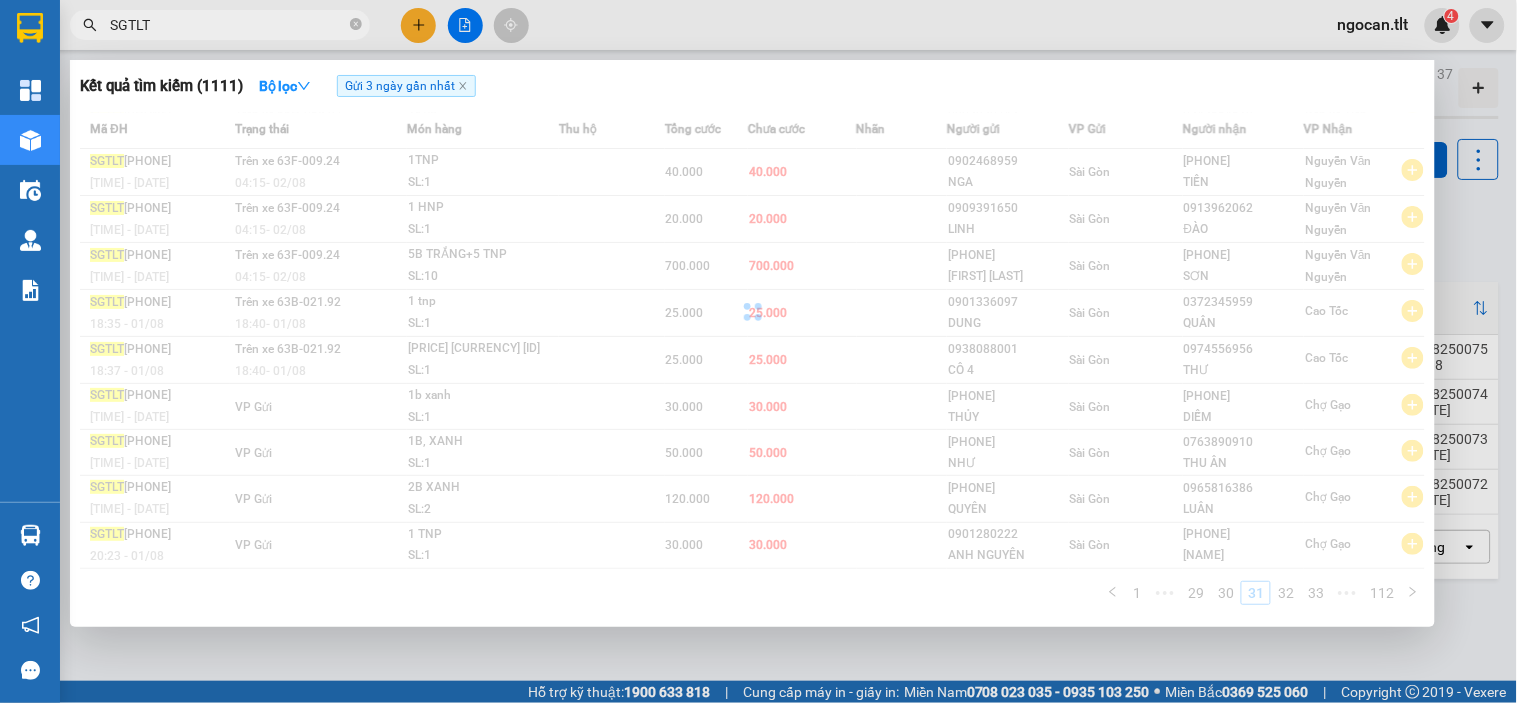 click on "32" at bounding box center (1286, 593) 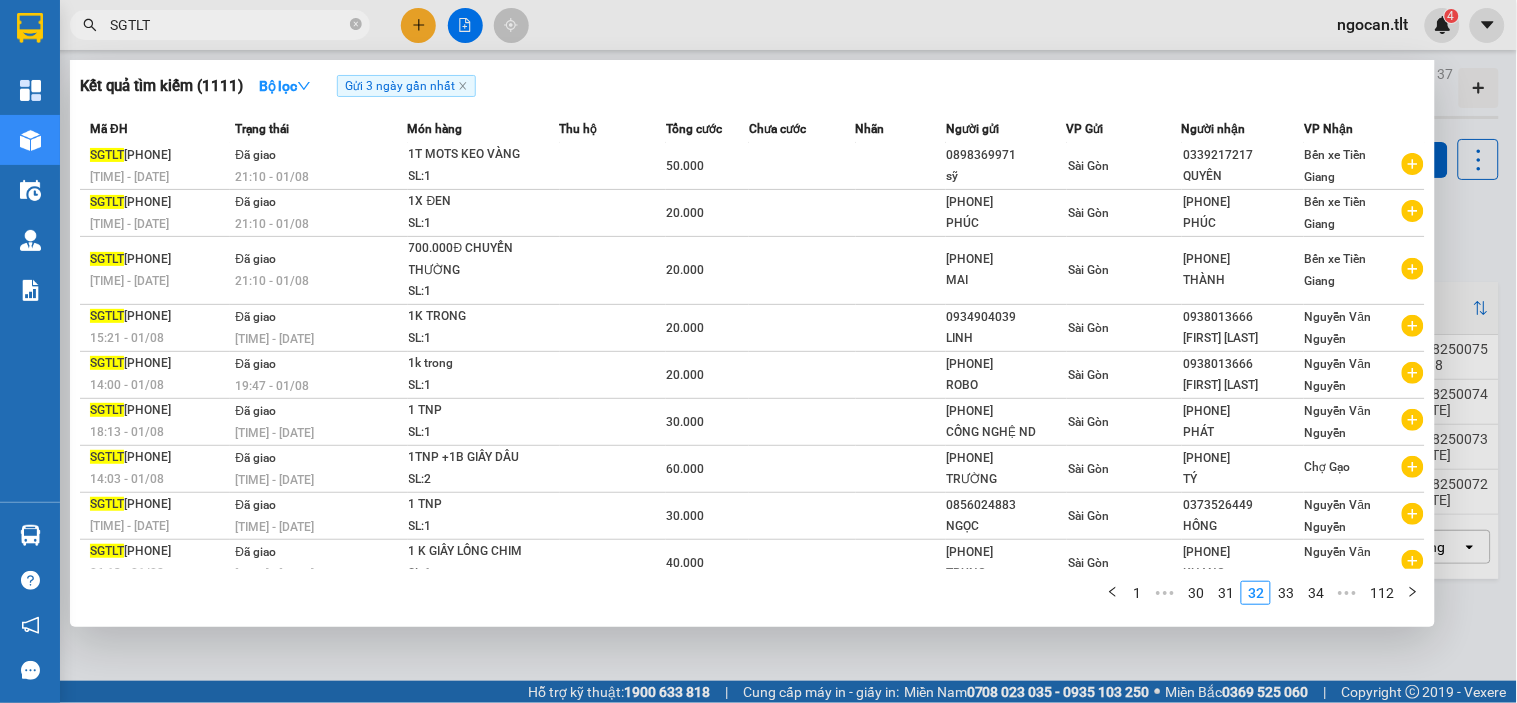 click on "33" at bounding box center (1286, 593) 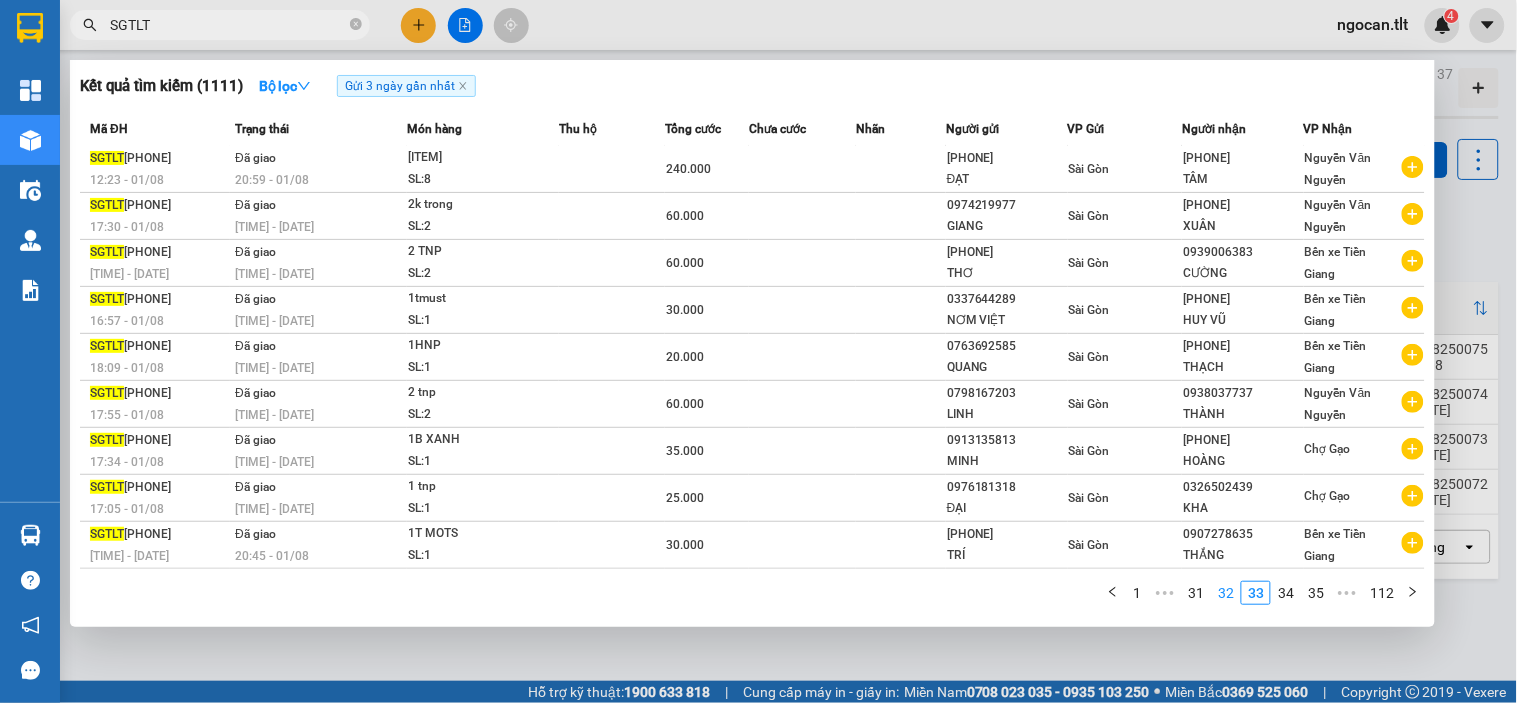 click on "32" at bounding box center [1226, 593] 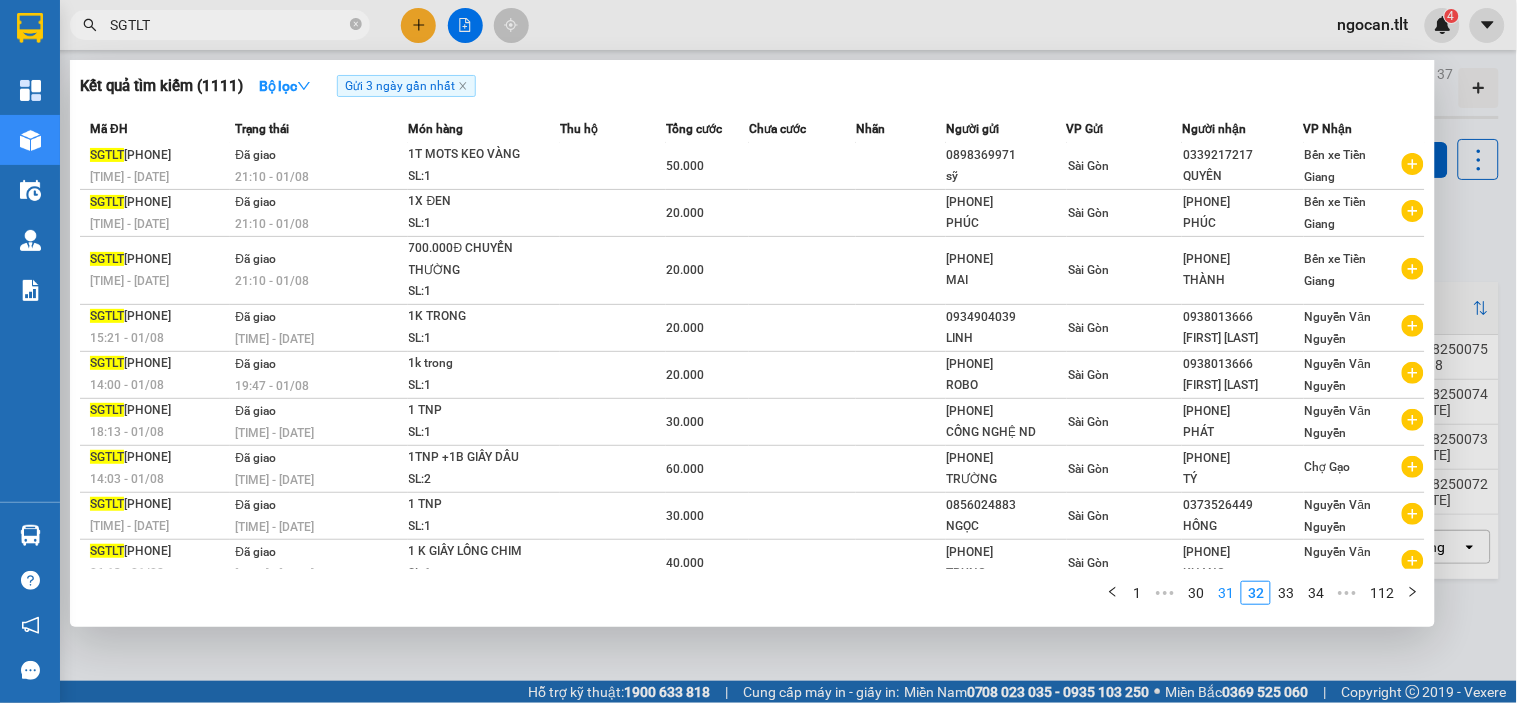 click on "31" at bounding box center [1226, 593] 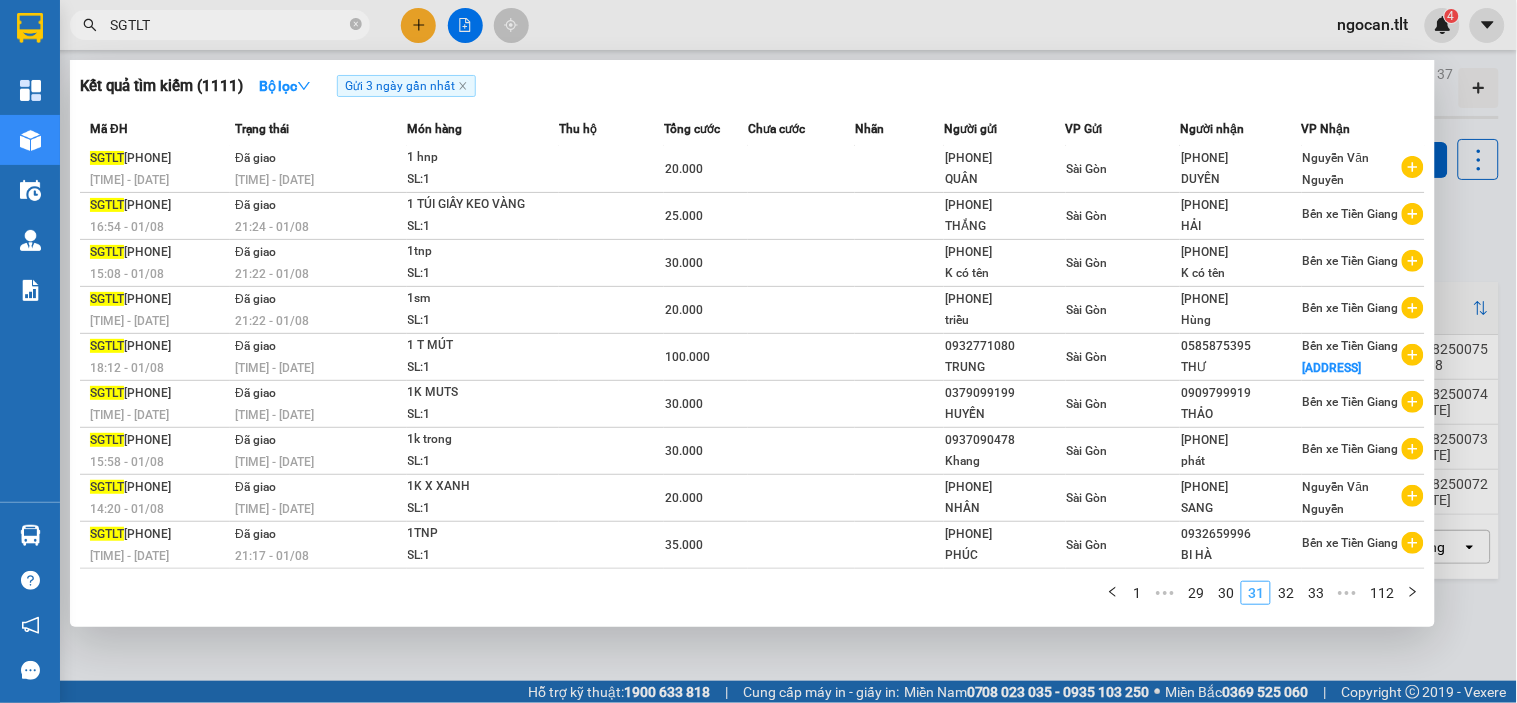 click on "30" at bounding box center [1226, 593] 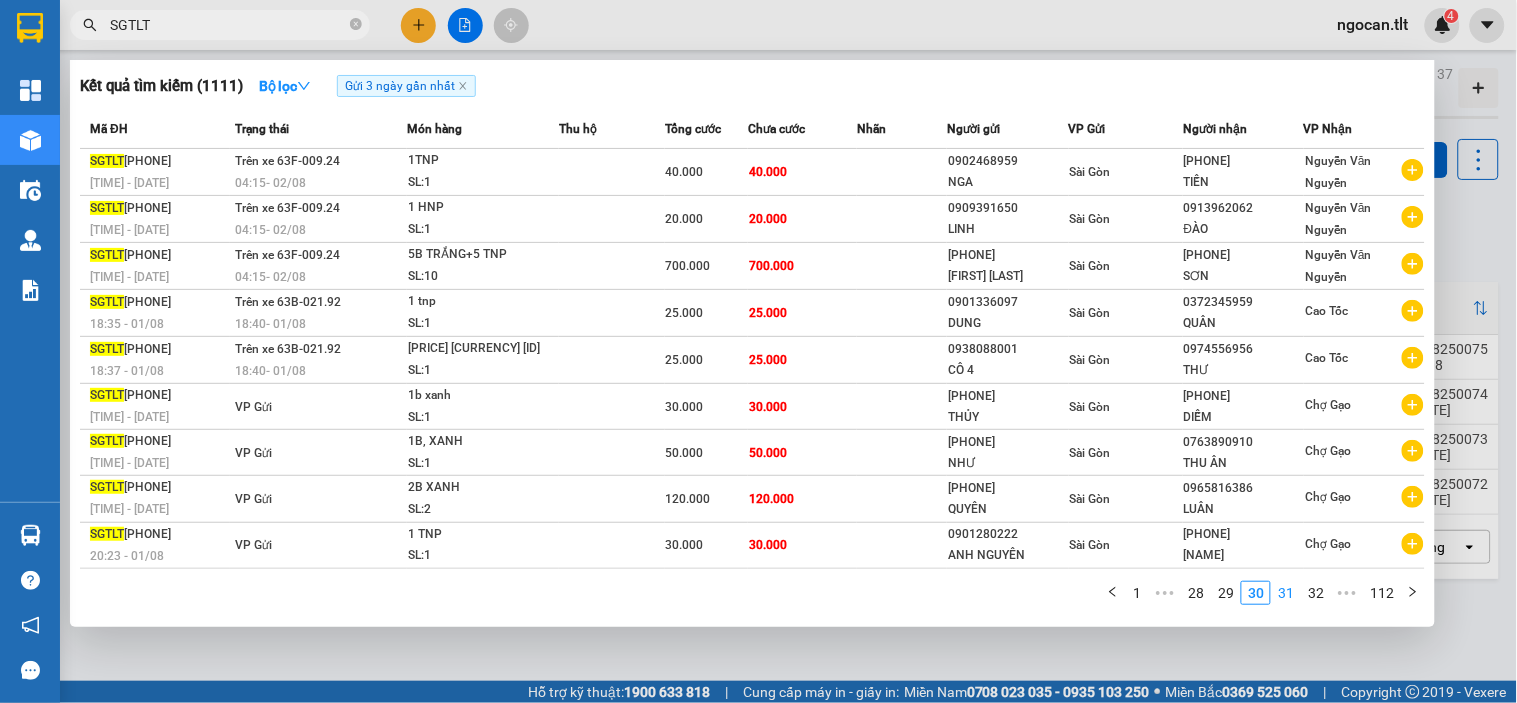 click on "29" at bounding box center (1226, 593) 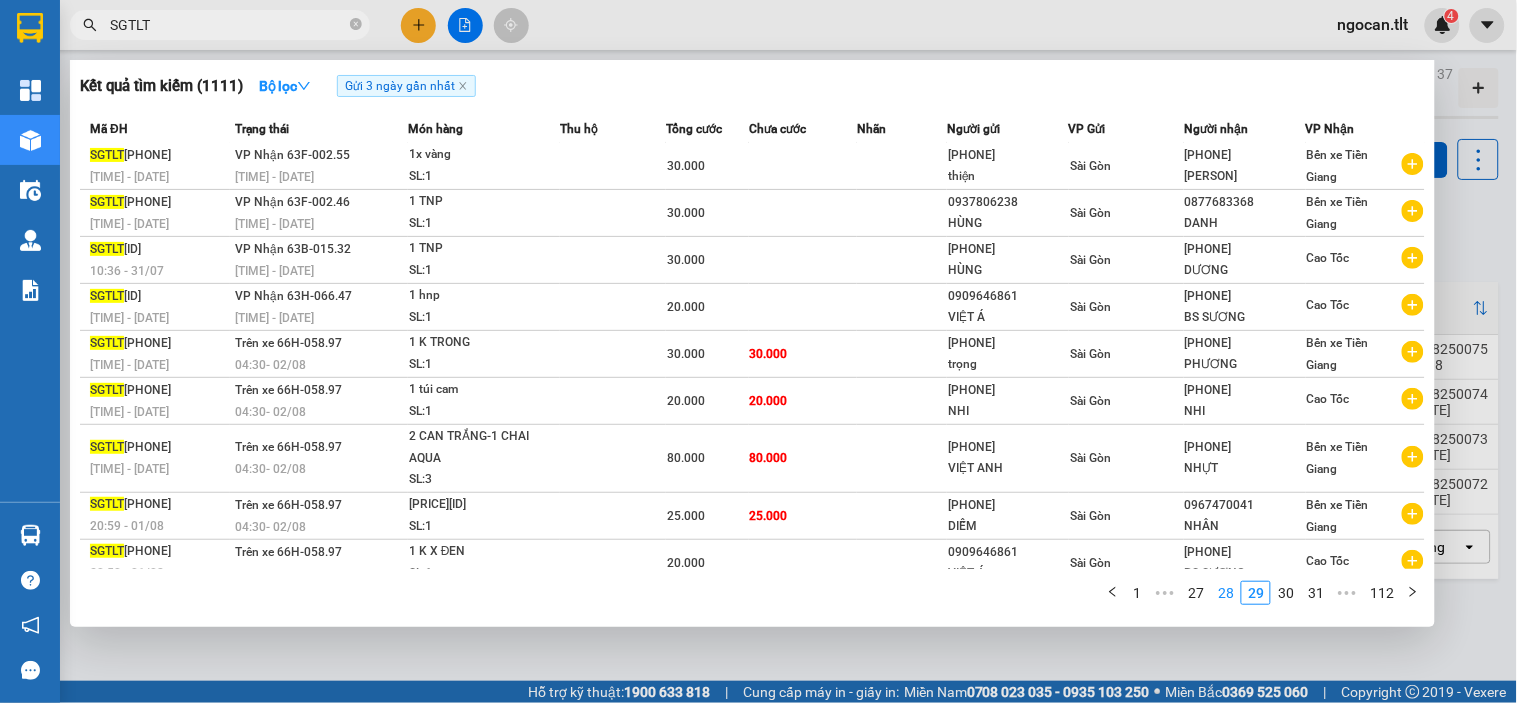 click on "28" at bounding box center [1226, 593] 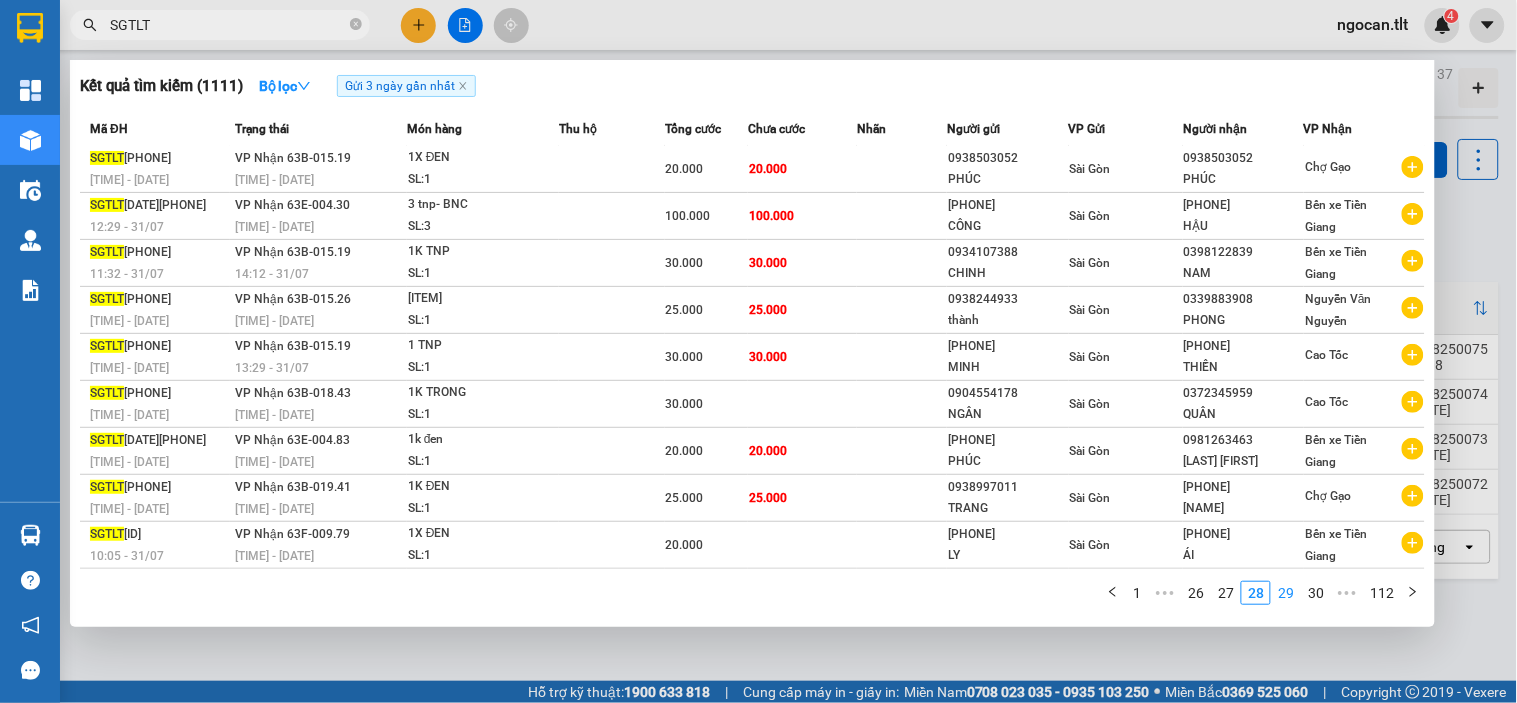 click on "29" at bounding box center (1286, 593) 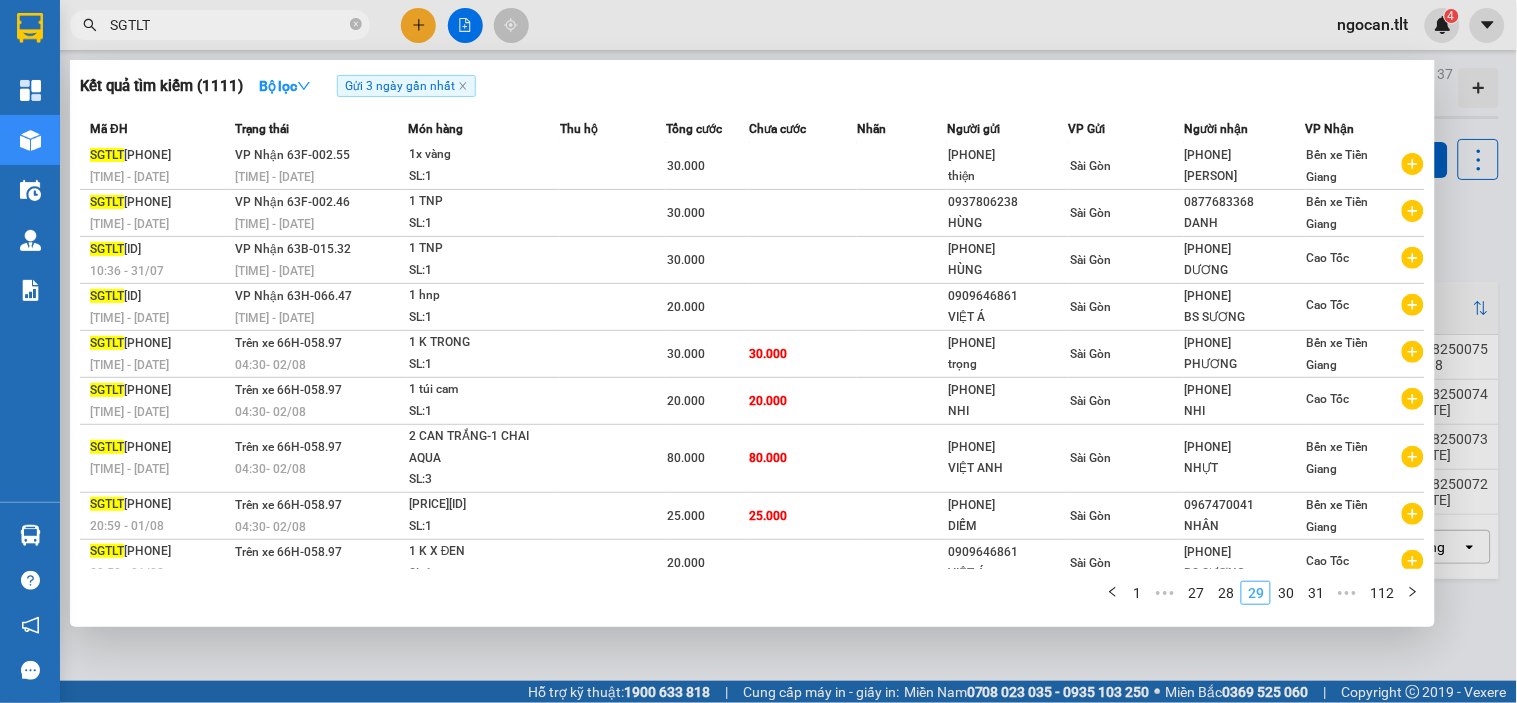 click on "30" at bounding box center [1286, 593] 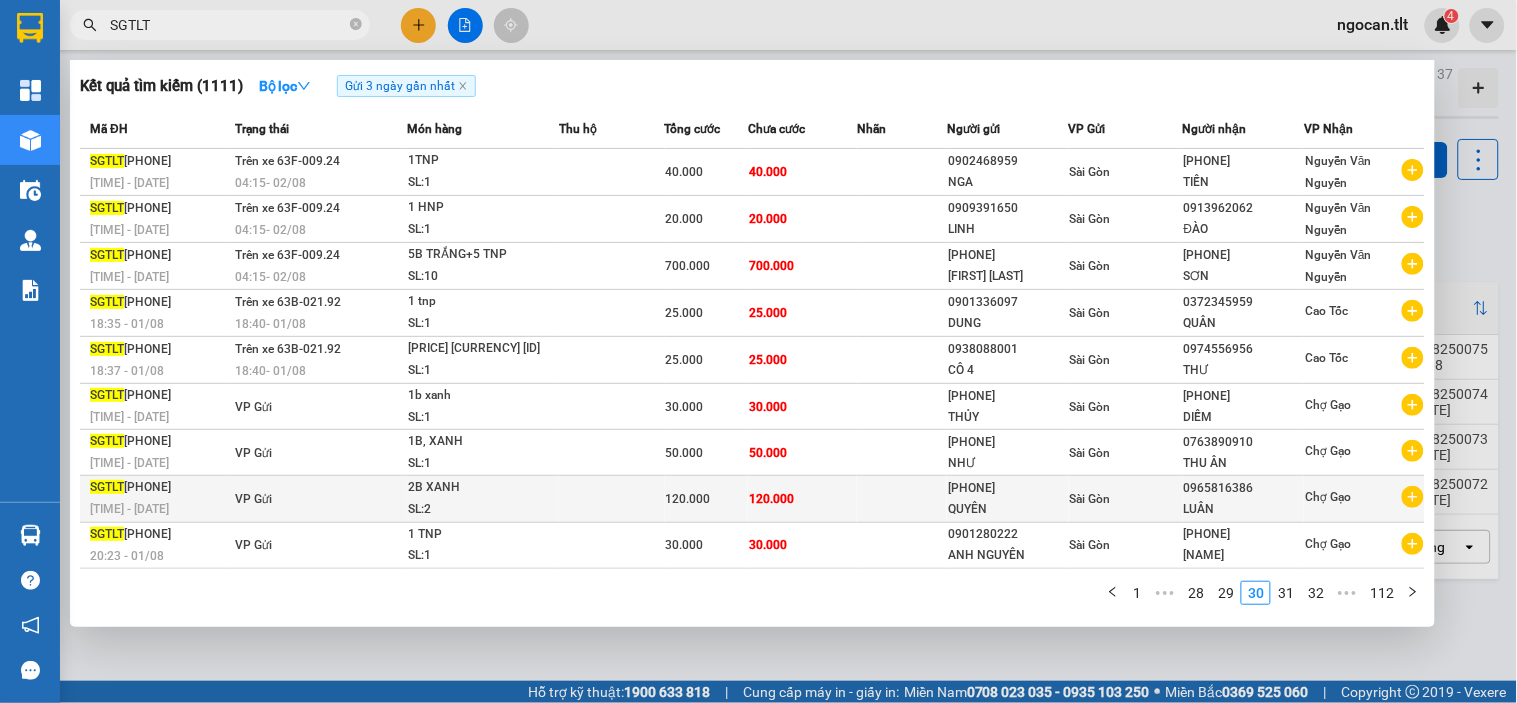 scroll, scrollTop: 68, scrollLeft: 0, axis: vertical 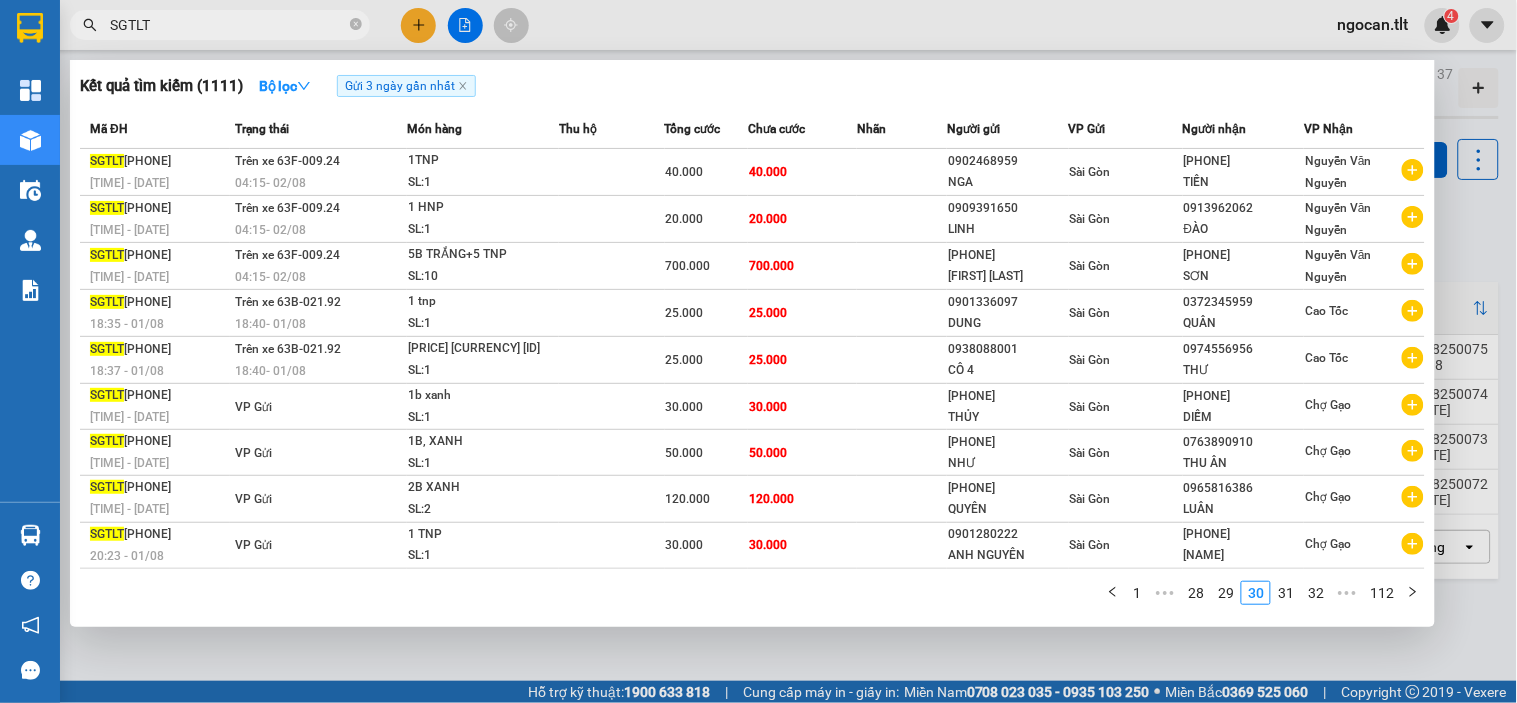 click at bounding box center (758, 351) 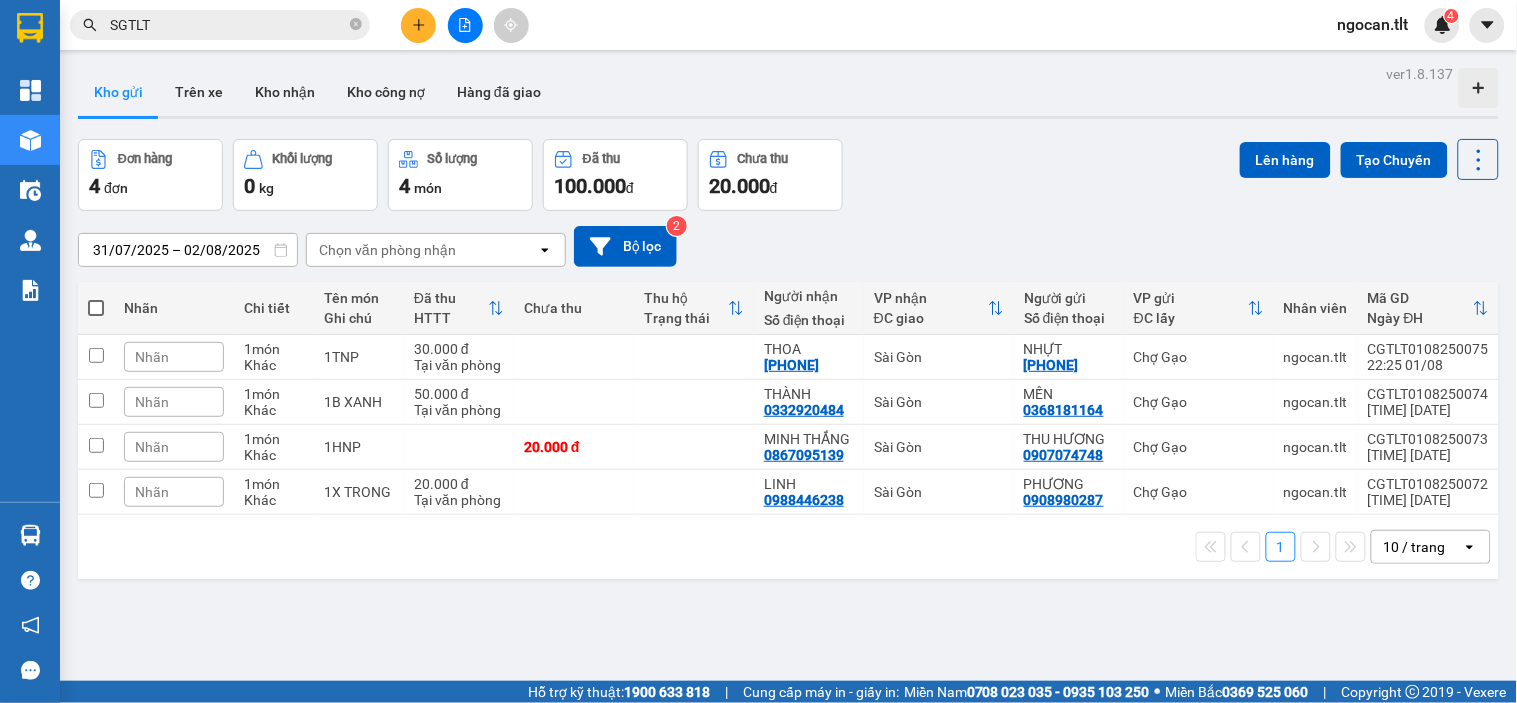 click at bounding box center [30, 32] 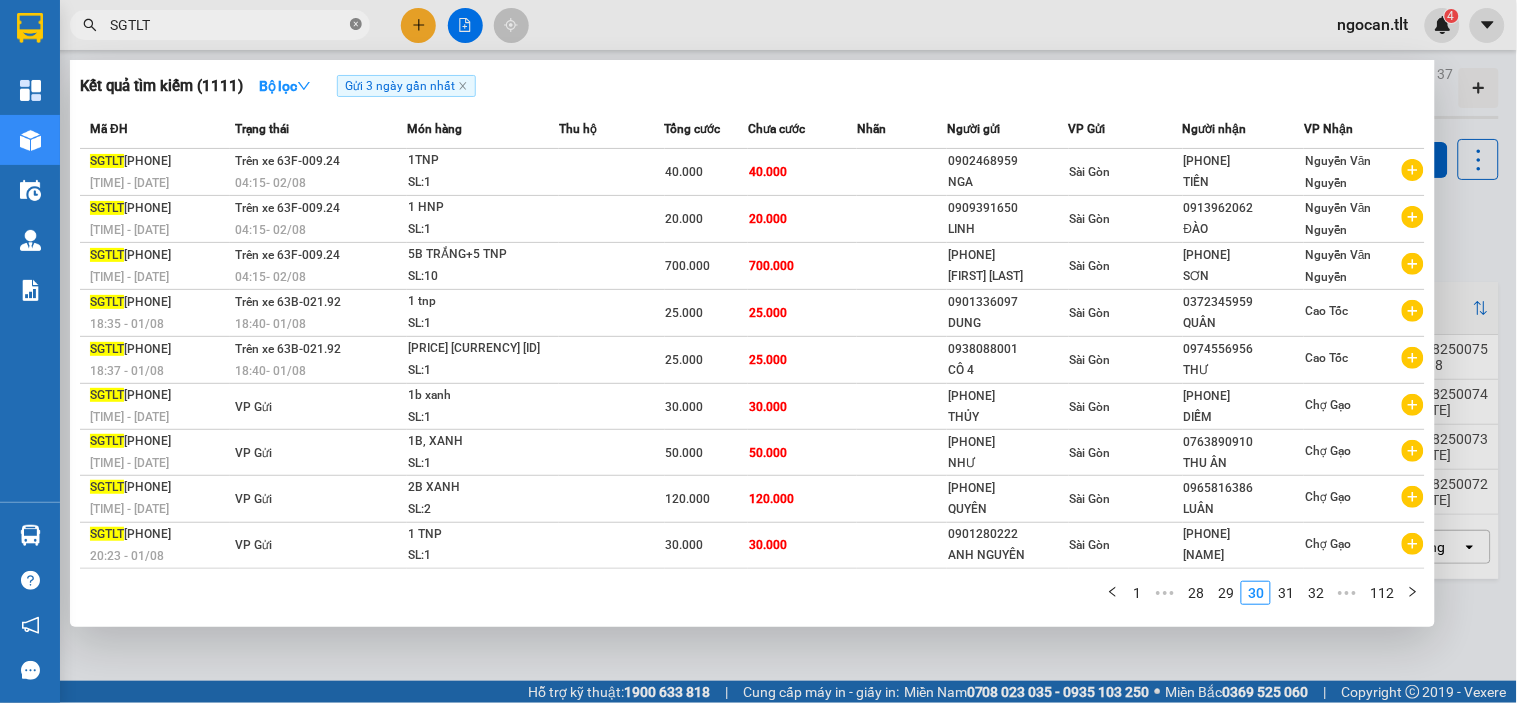 click 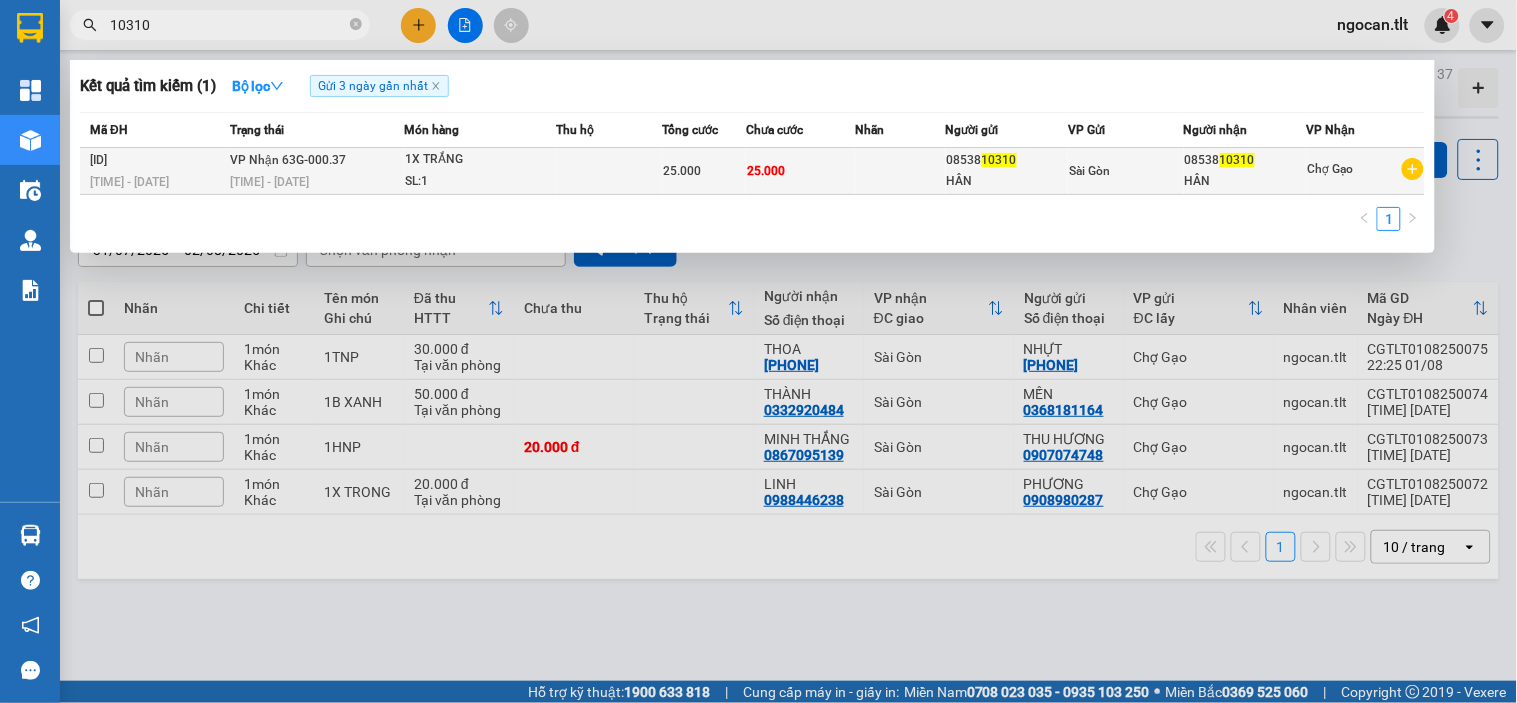 type on "10310" 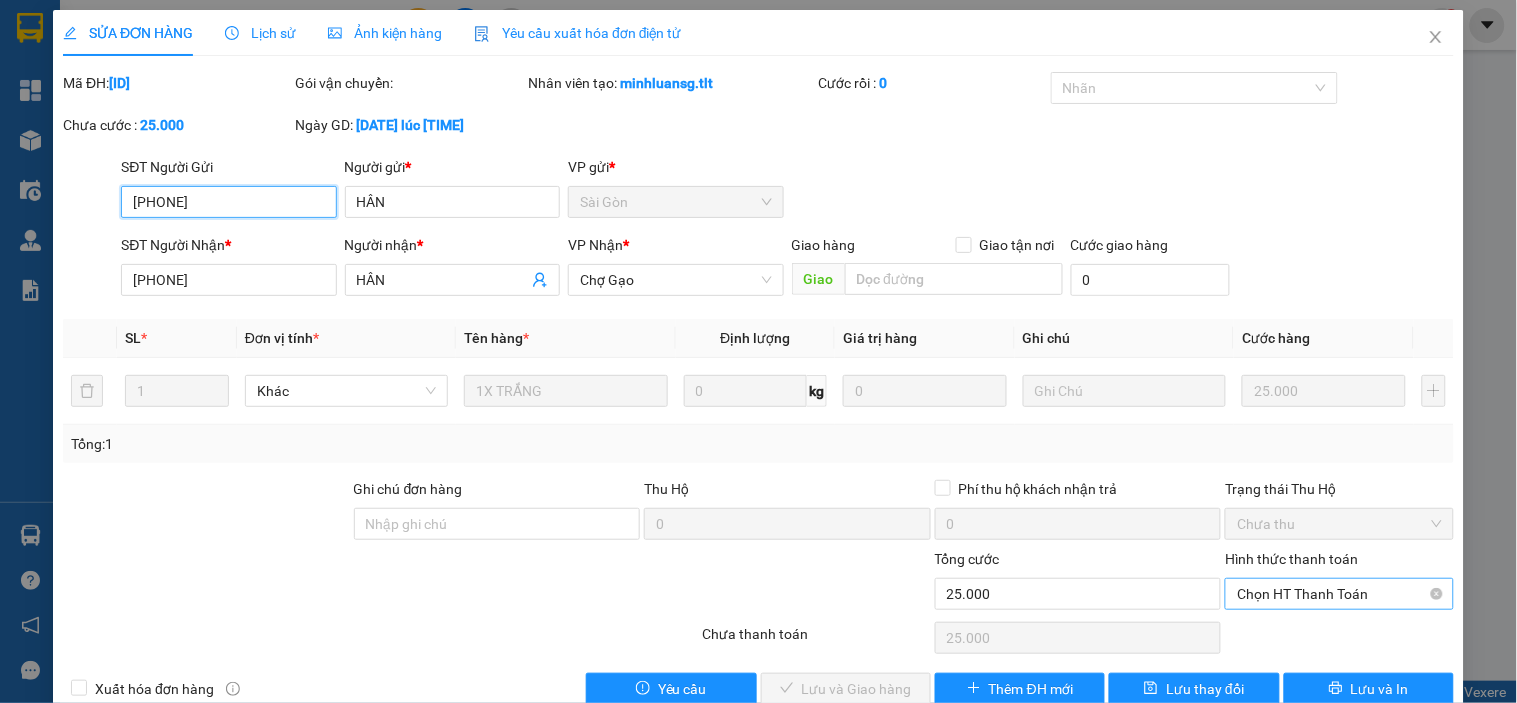 click on "Chọn HT Thanh Toán" at bounding box center [1339, 594] 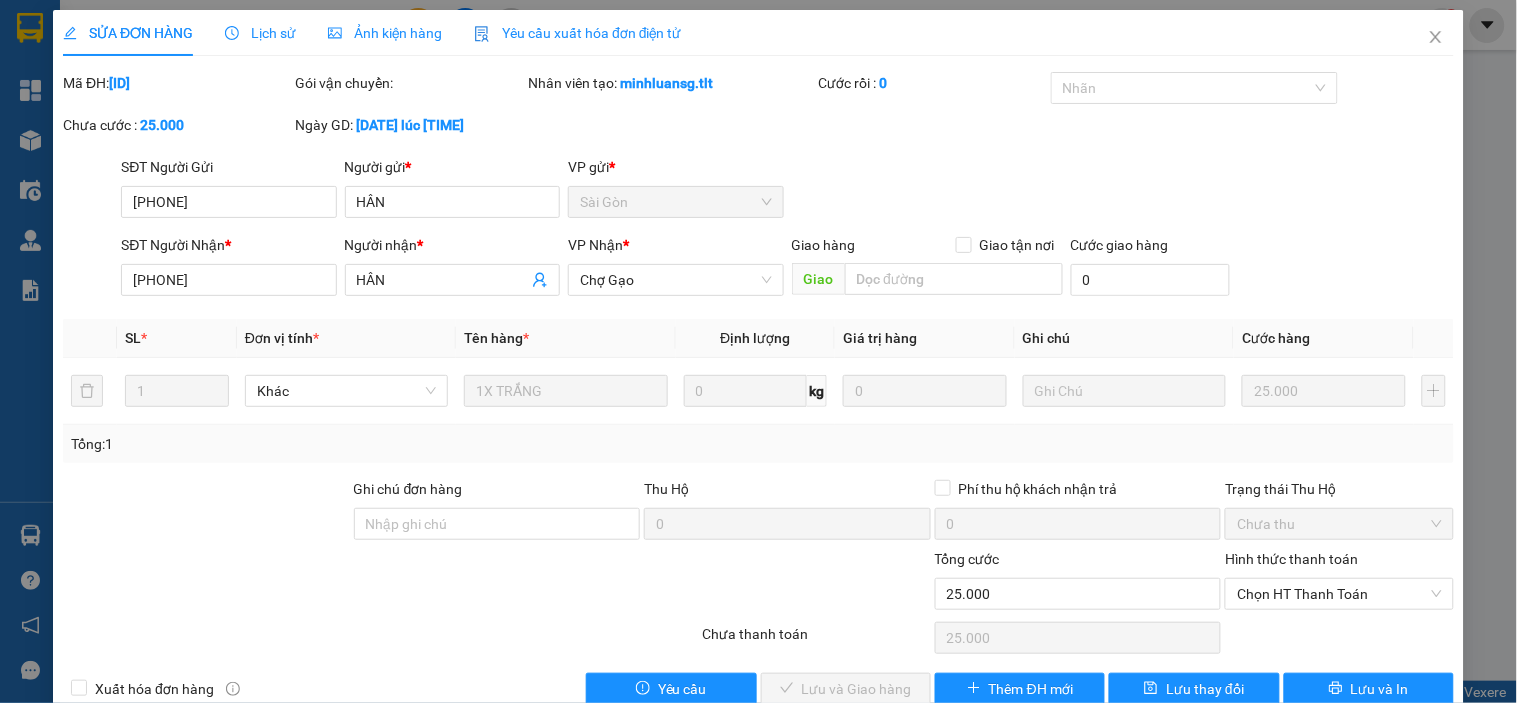 click on "Total Paid Fee 0 Total UnPaid Fee 25.000 Cash Collection Total Fee Mã ĐH:  [PHONE] Gói vận chuyển:   Nhân viên tạo:   minhluansg.tlt Cước rồi :   0   Nhãn Chưa cước :   25.000 Ngày GD:   01-08-2025 lúc 19:42 SĐT Người Gửi [PHONE] Người gửi  * HÂN VP gửi  * Sài Gòn SĐT Người Nhận  * [PHONE] Người nhận  * HÂN VP Nhận  * Chợ Gạo Giao hàng Giao tận nơi Giao Cước giao hàng 0 SL  * Đơn vị tính  * Tên hàng  * Định lượng Giá trị hàng Ghi chú Cước hàng                   1 Khác 1X TRẮNG 0 kg 0 25.000 Tổng:  1 Ghi chú đơn hàng Thu Hộ 0 Phí thu hộ khách nhận trả 0 Trạng thái Thu Hộ   Chưa thu Tổng cước 25.000 Hình thức thanh toán Chọn HT Thanh Toán Số tiền thu trước 0 Chọn HT Thanh Toán Chưa thanh toán 25.000 Chọn HT Thanh Toán Xuất hóa đơn hàng Yêu cầu Lưu và Giao hàng Thêm ĐH mới Lưu thay đổi Lưu và In Tại văn phòng" at bounding box center [758, 388] 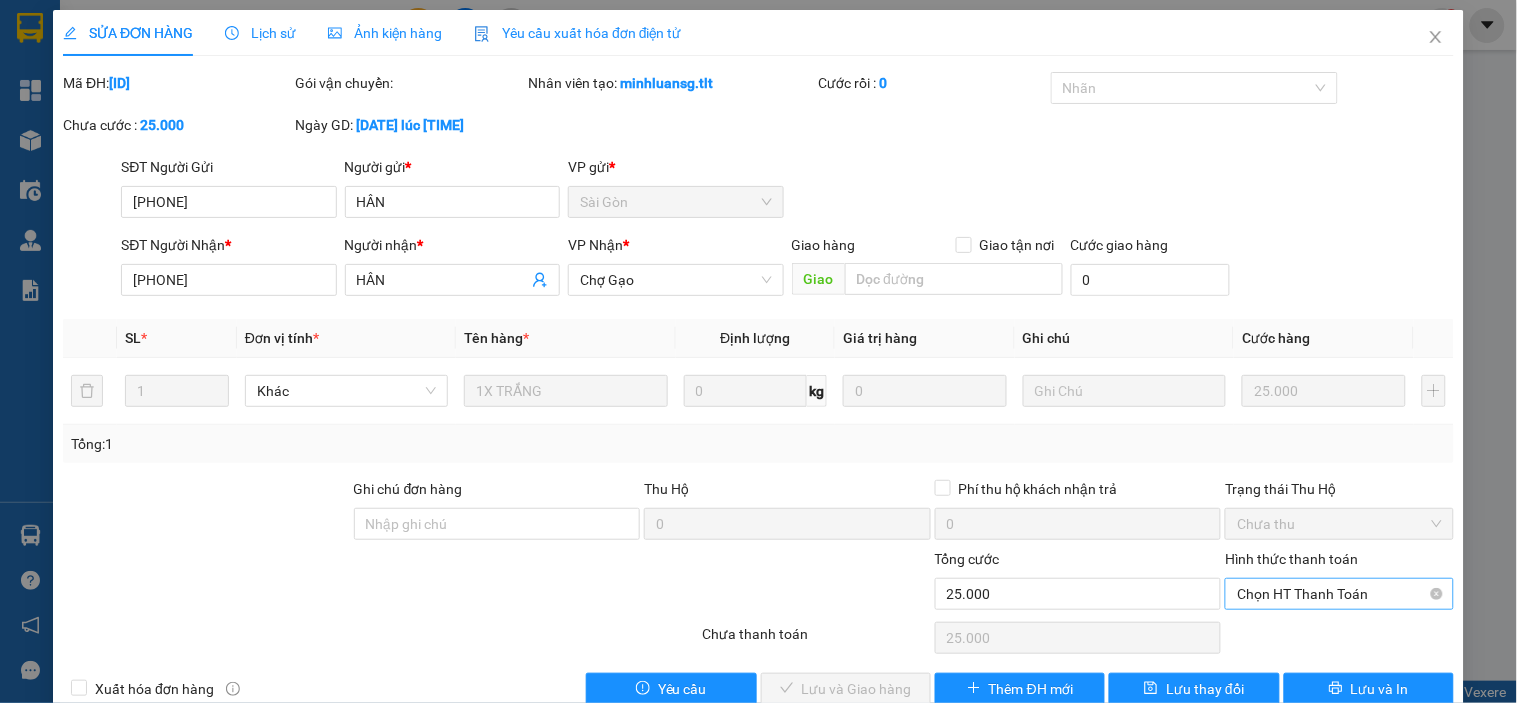 click on "Chọn HT Thanh Toán" at bounding box center (1339, 594) 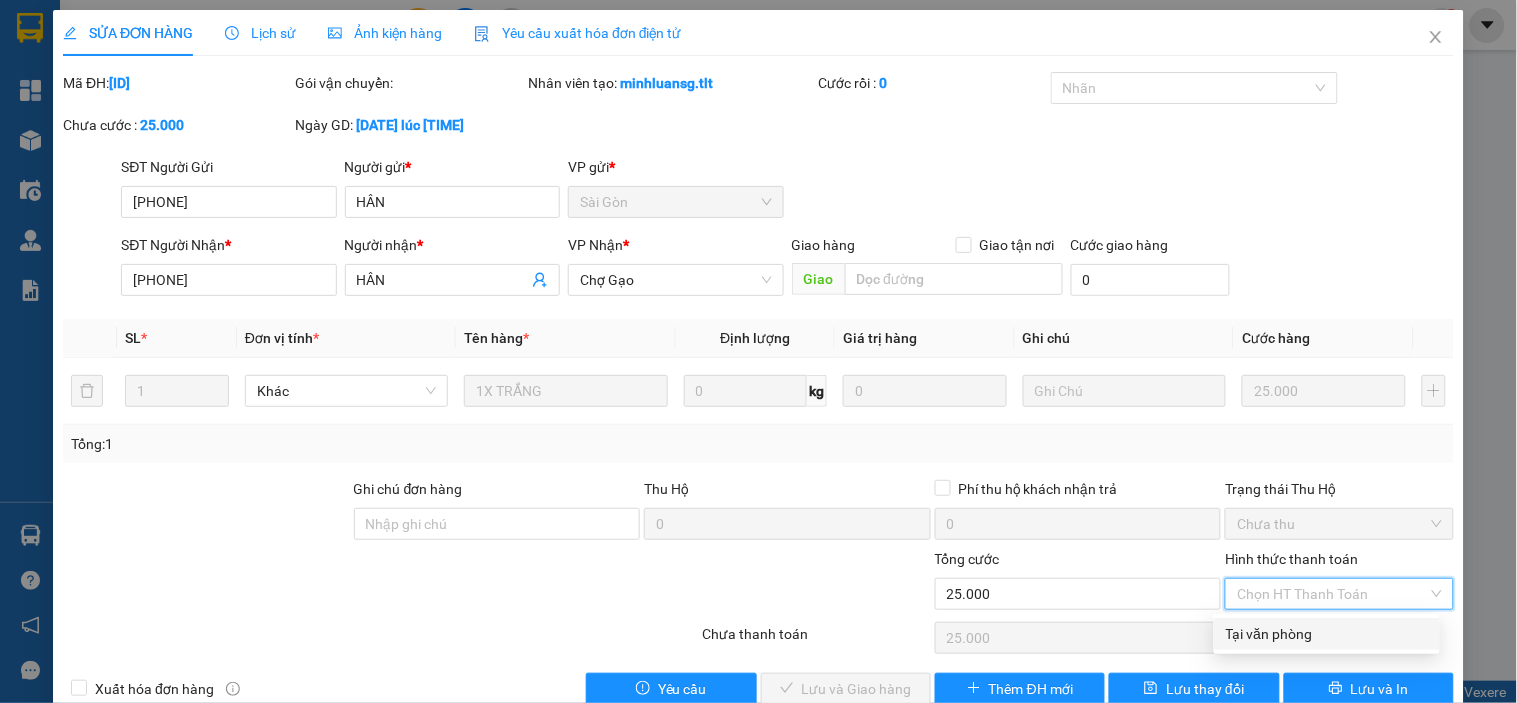 click on "Tại văn phòng" at bounding box center [1327, 634] 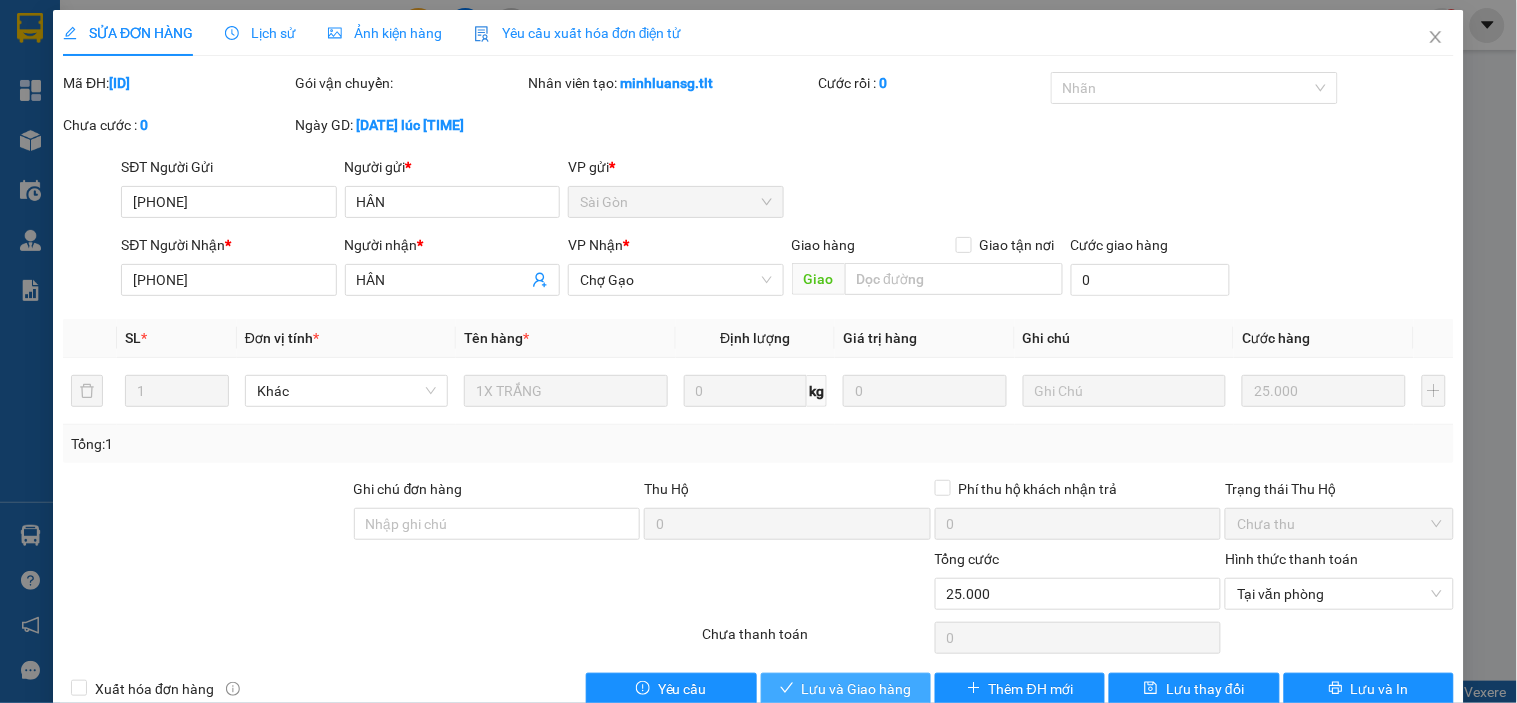 click on "Lưu và Giao hàng" at bounding box center [857, 689] 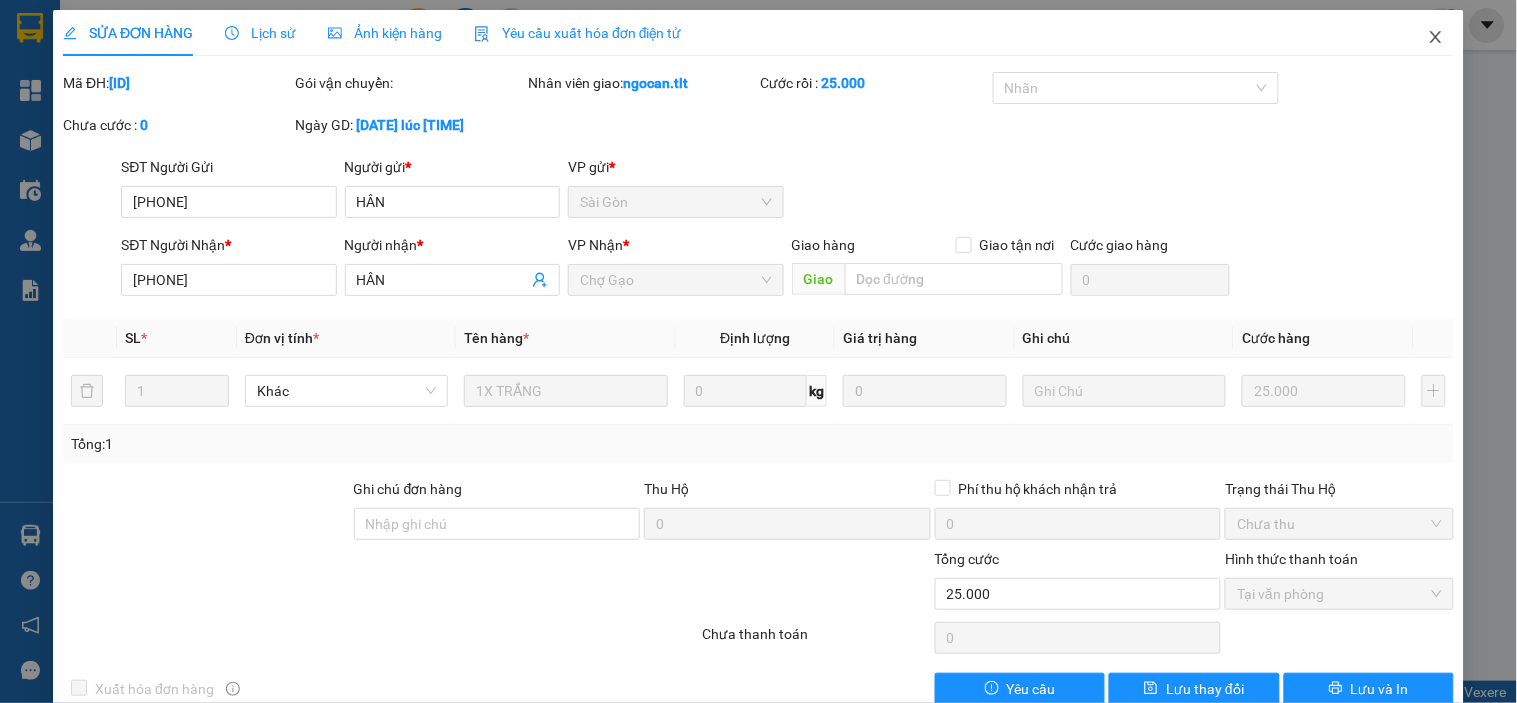 click at bounding box center (1436, 38) 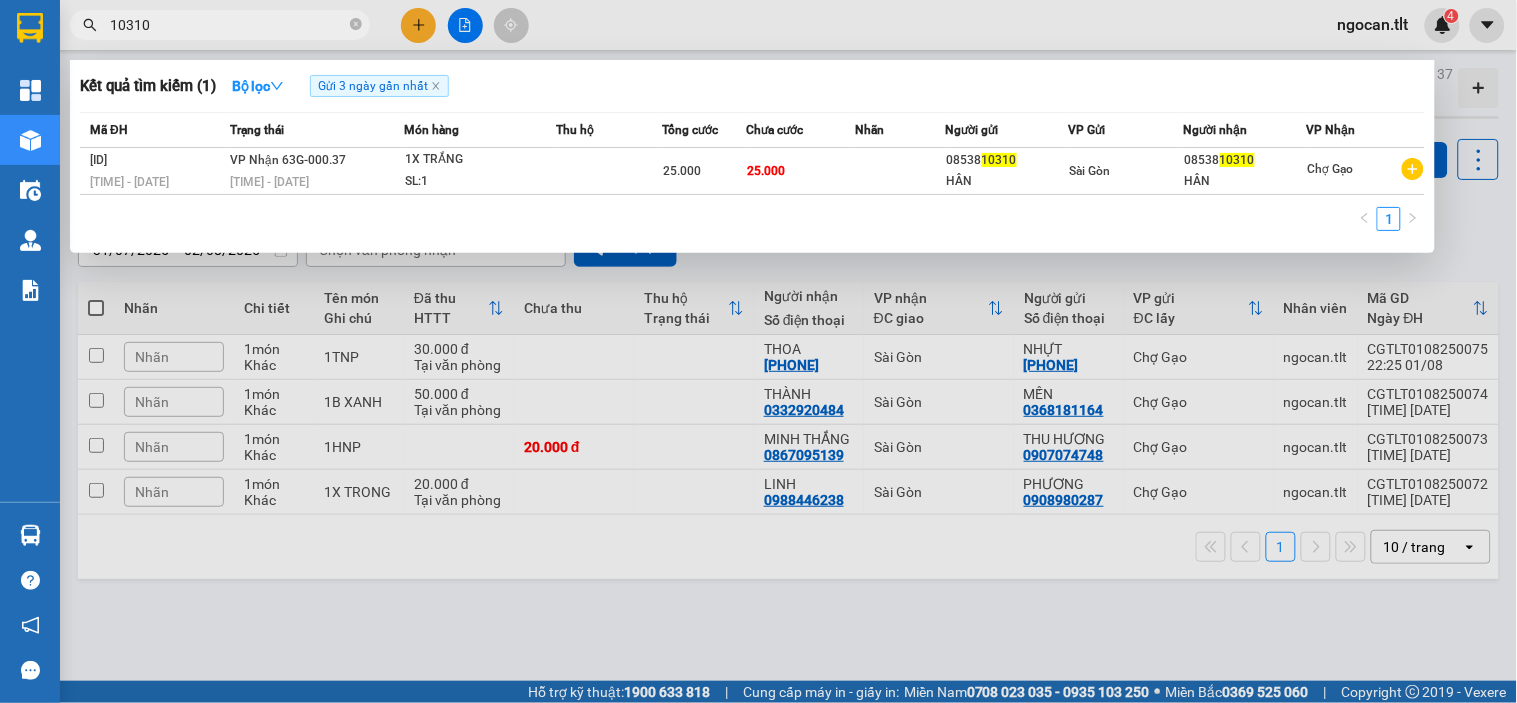 click on "10310" at bounding box center (228, 25) 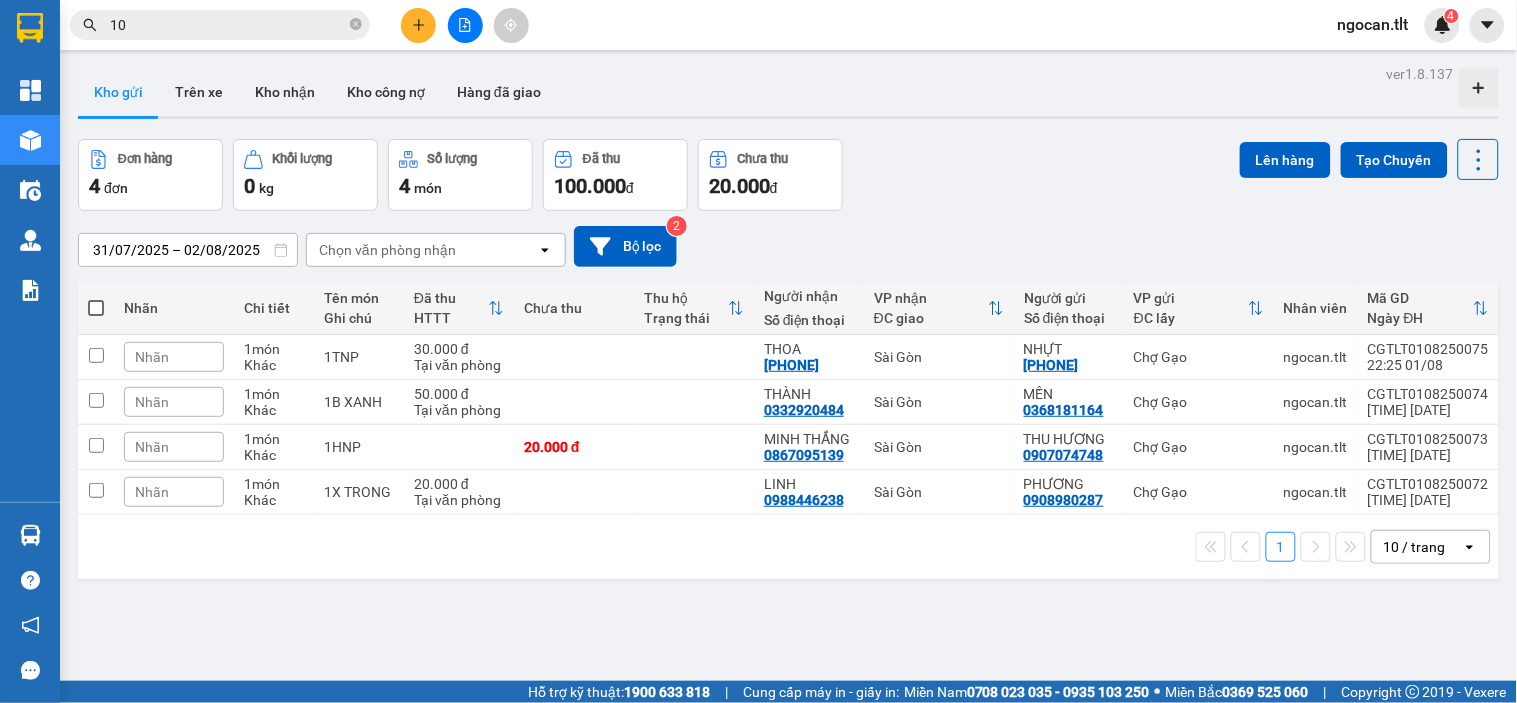 type on "101" 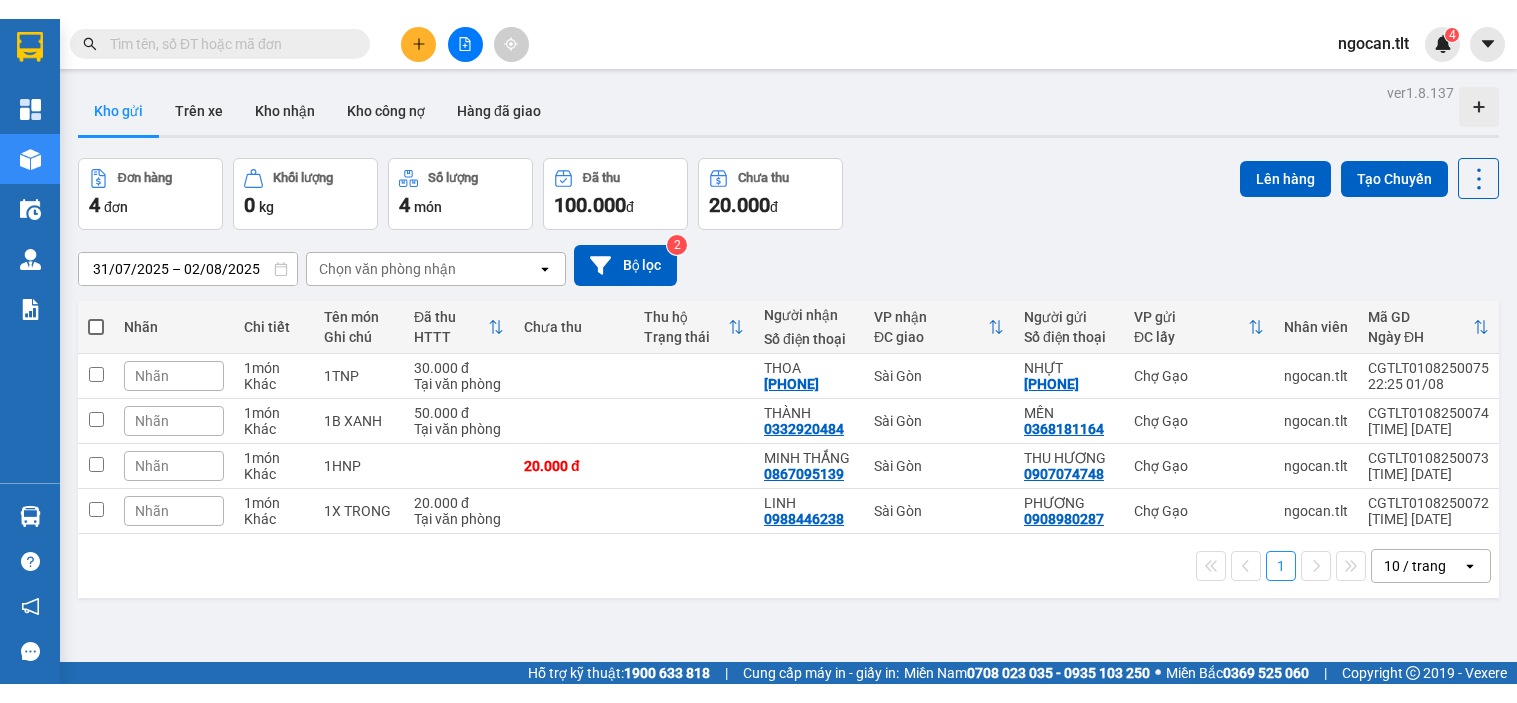 scroll, scrollTop: 0, scrollLeft: 0, axis: both 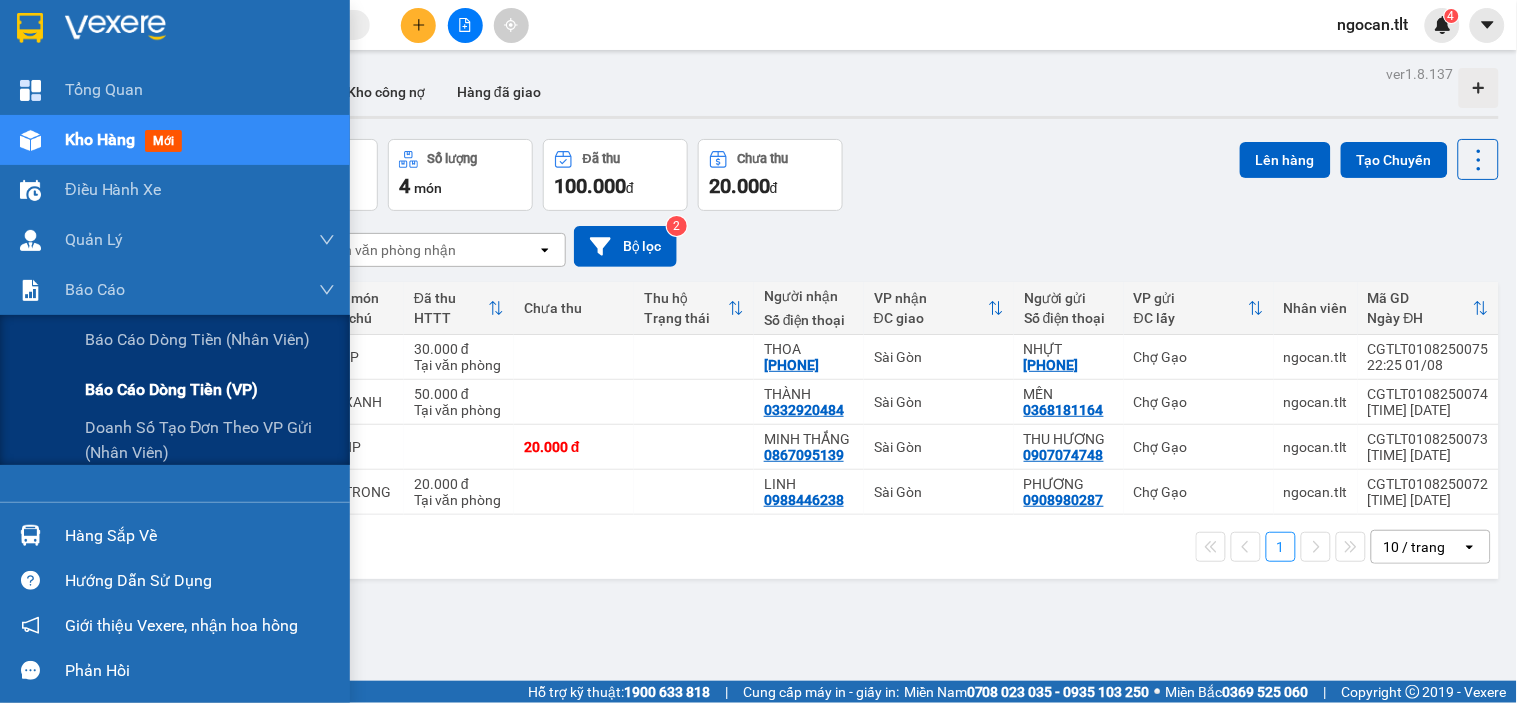 click on "Báo cáo dòng tiền (VP)" at bounding box center (171, 389) 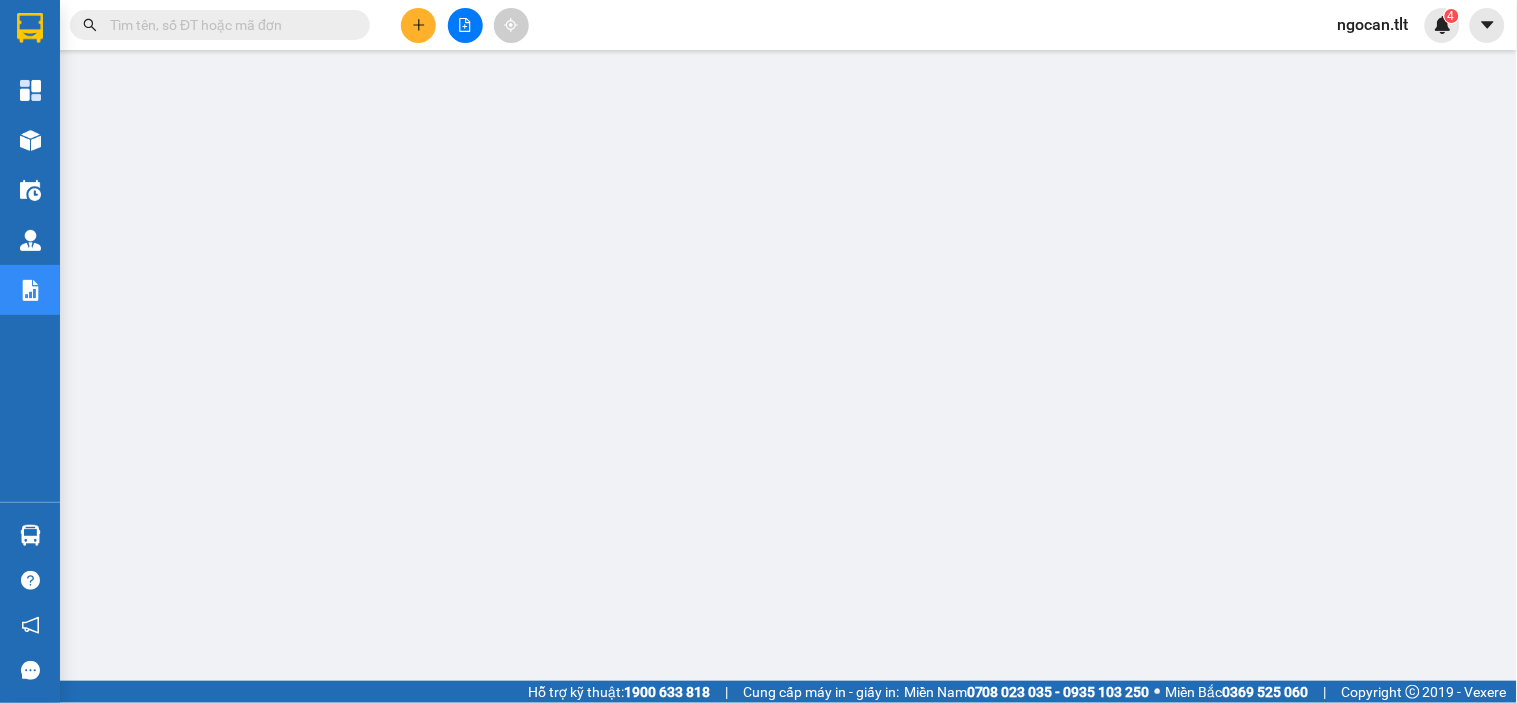 scroll, scrollTop: 0, scrollLeft: 0, axis: both 